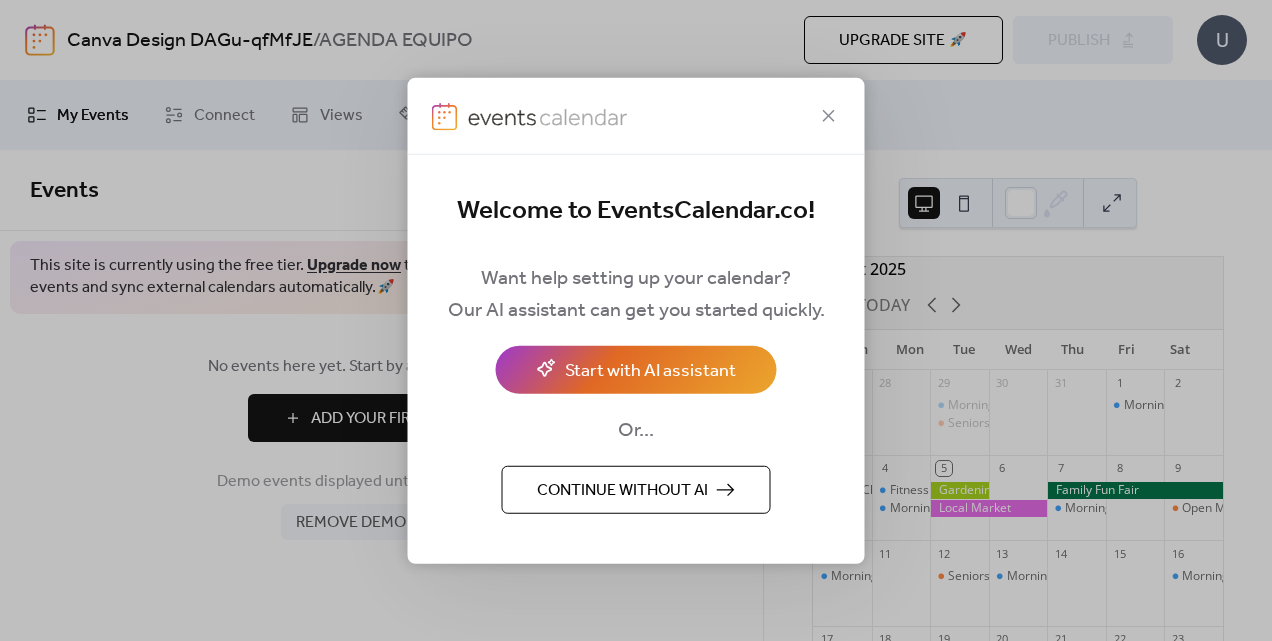 scroll, scrollTop: 0, scrollLeft: 0, axis: both 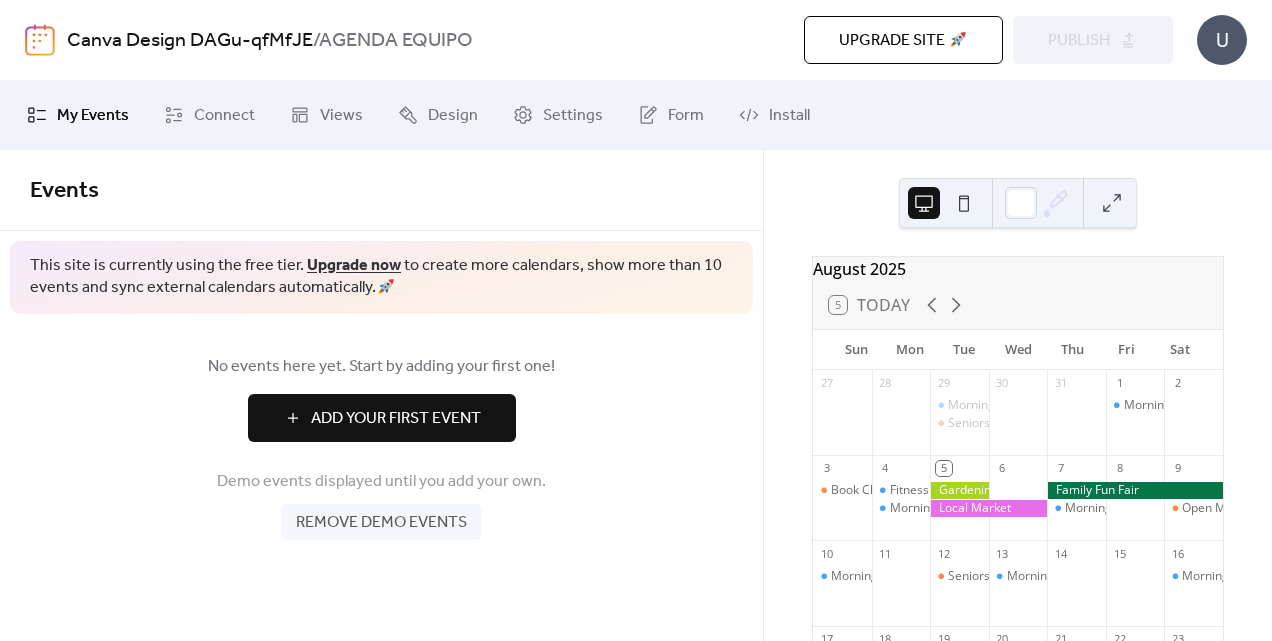 click at bounding box center (901, 422) 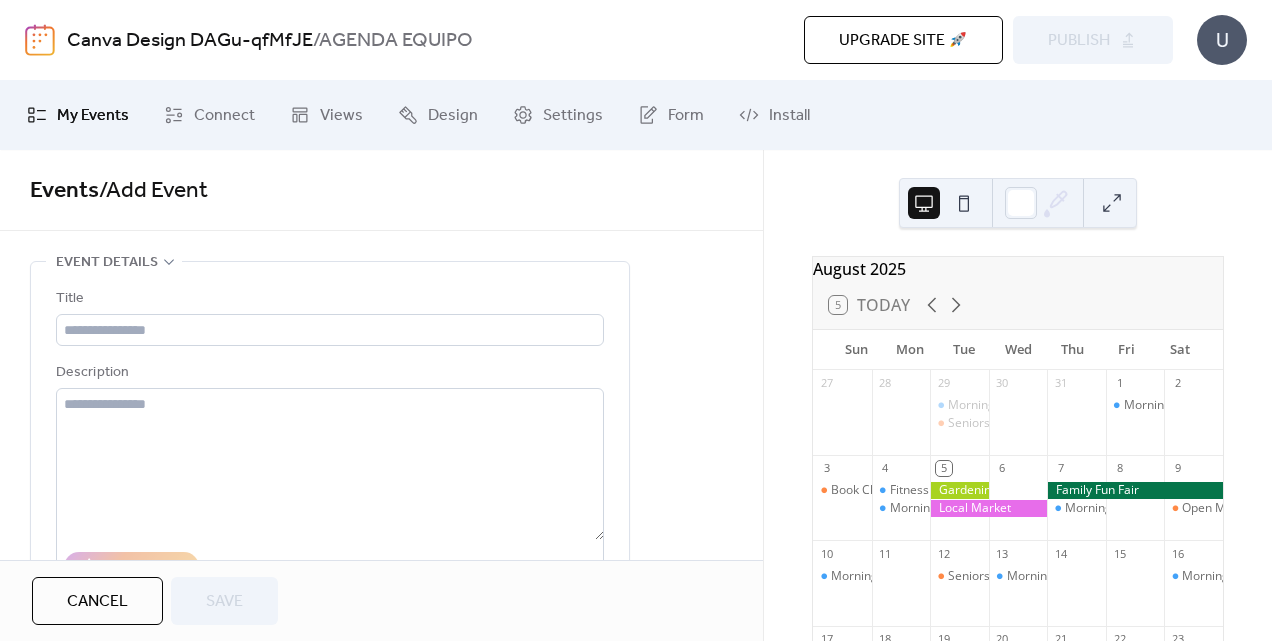 drag, startPoint x: 654, startPoint y: 48, endPoint x: 688, endPoint y: 51, distance: 34.132095 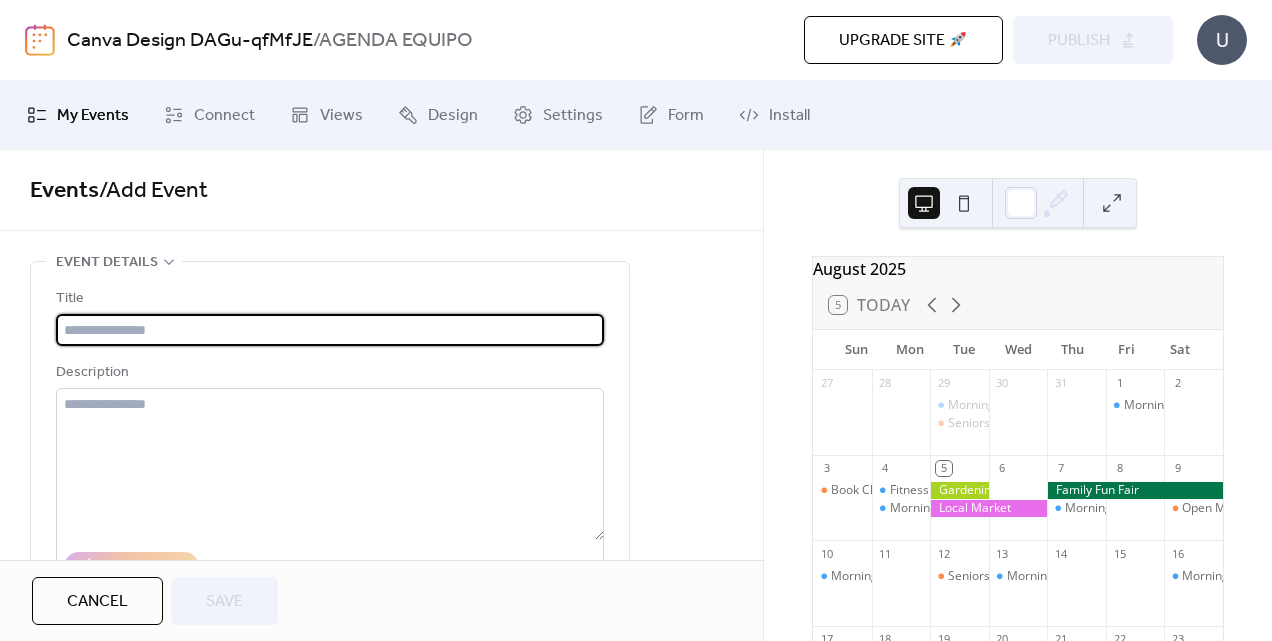 click at bounding box center [330, 330] 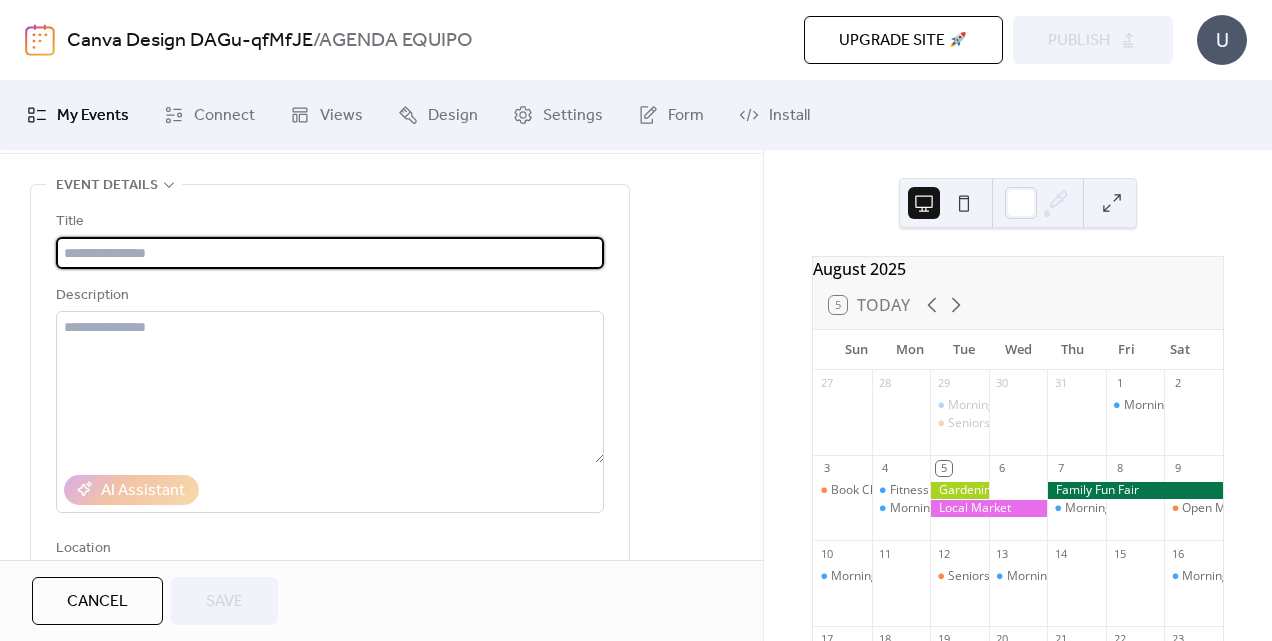 scroll, scrollTop: 0, scrollLeft: 0, axis: both 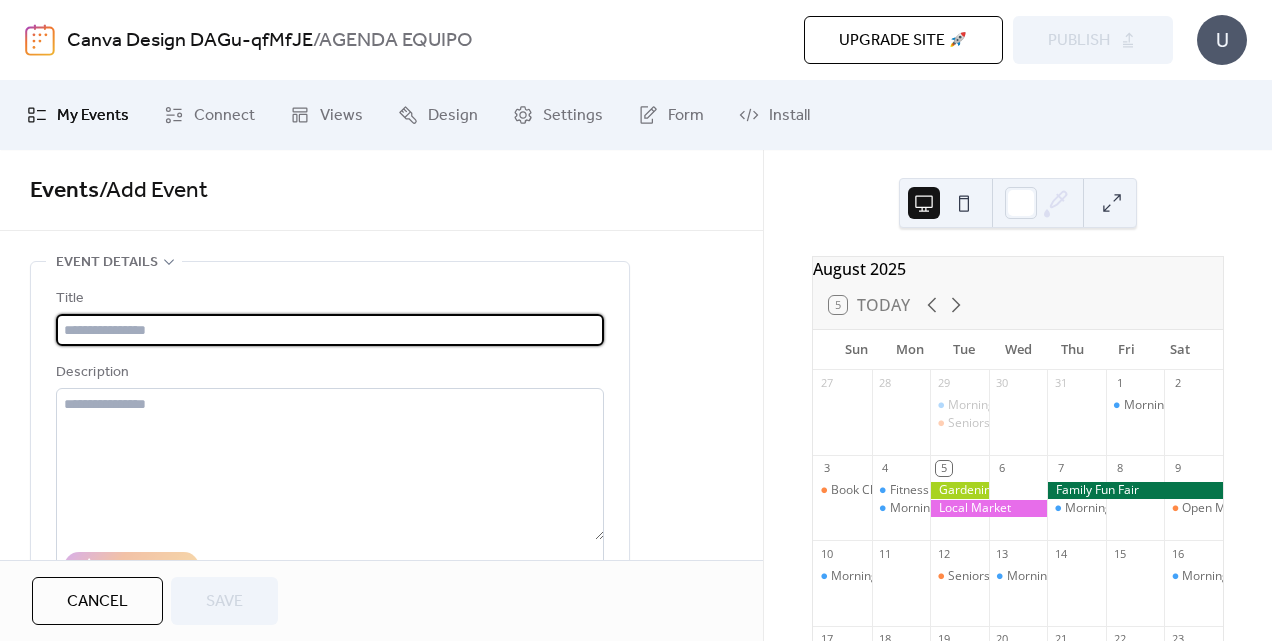 drag, startPoint x: 1092, startPoint y: 0, endPoint x: 735, endPoint y: 282, distance: 454.94284 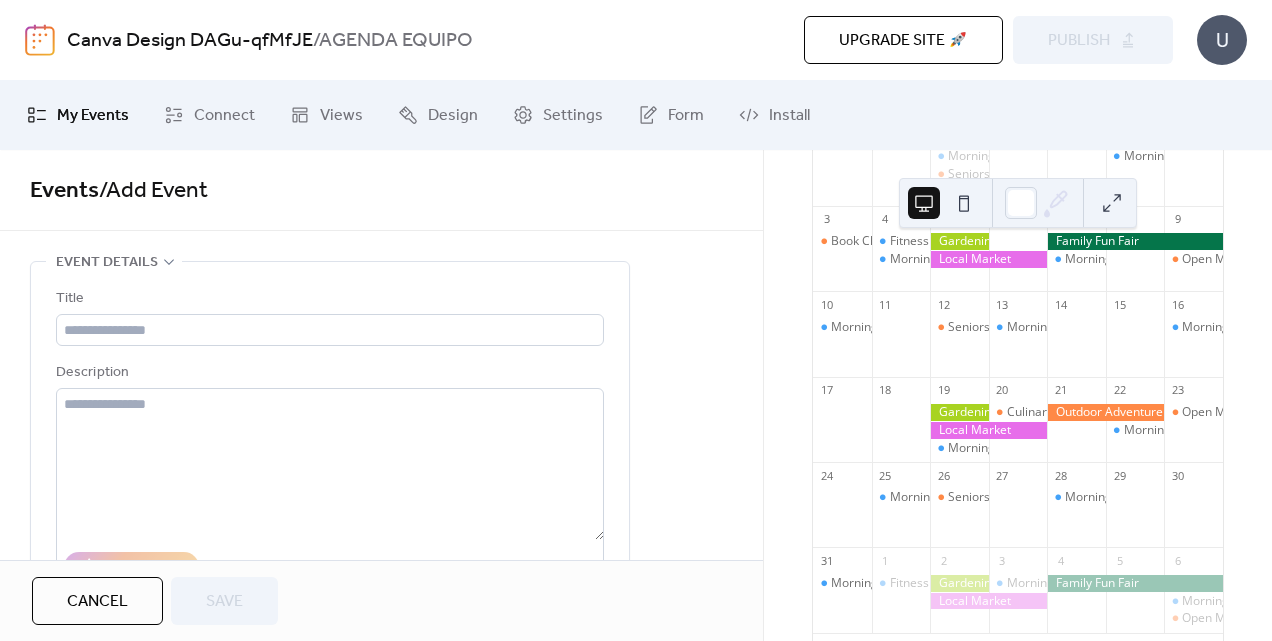 scroll, scrollTop: 344, scrollLeft: 0, axis: vertical 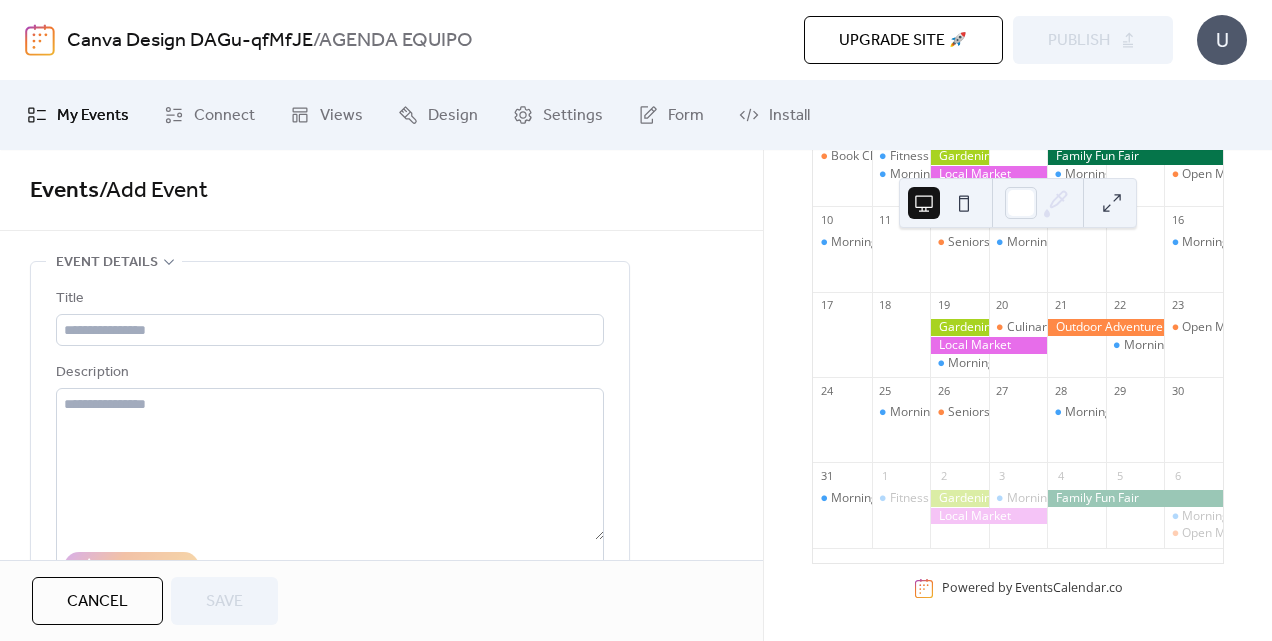 click 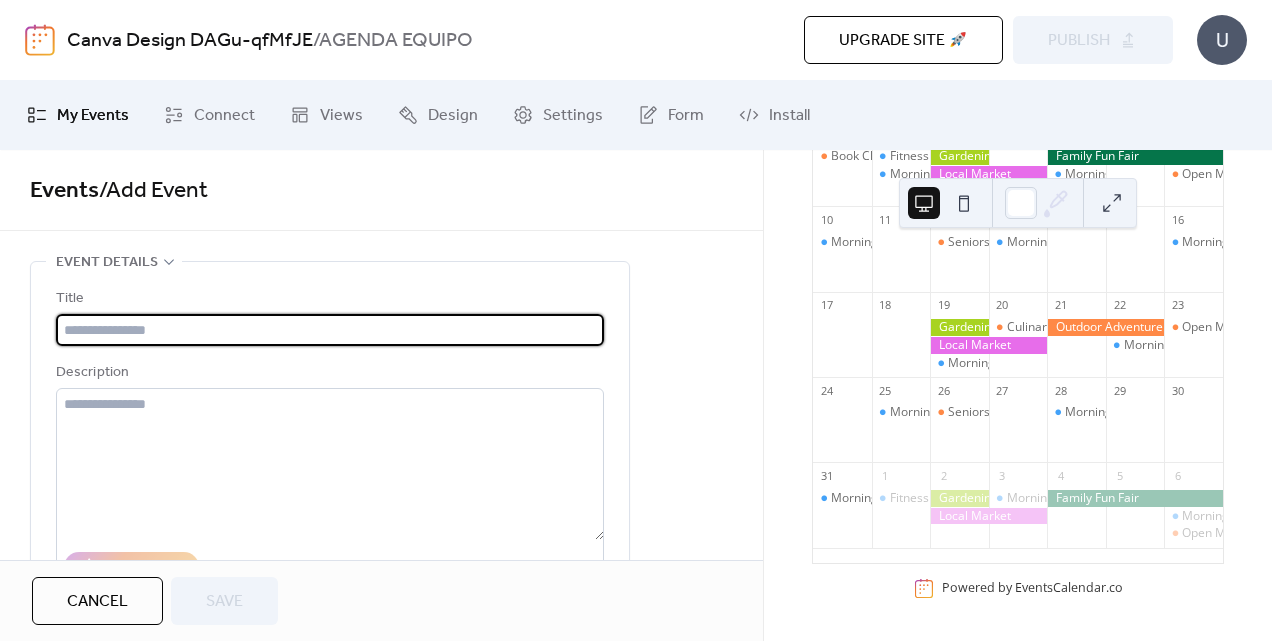click at bounding box center (330, 330) 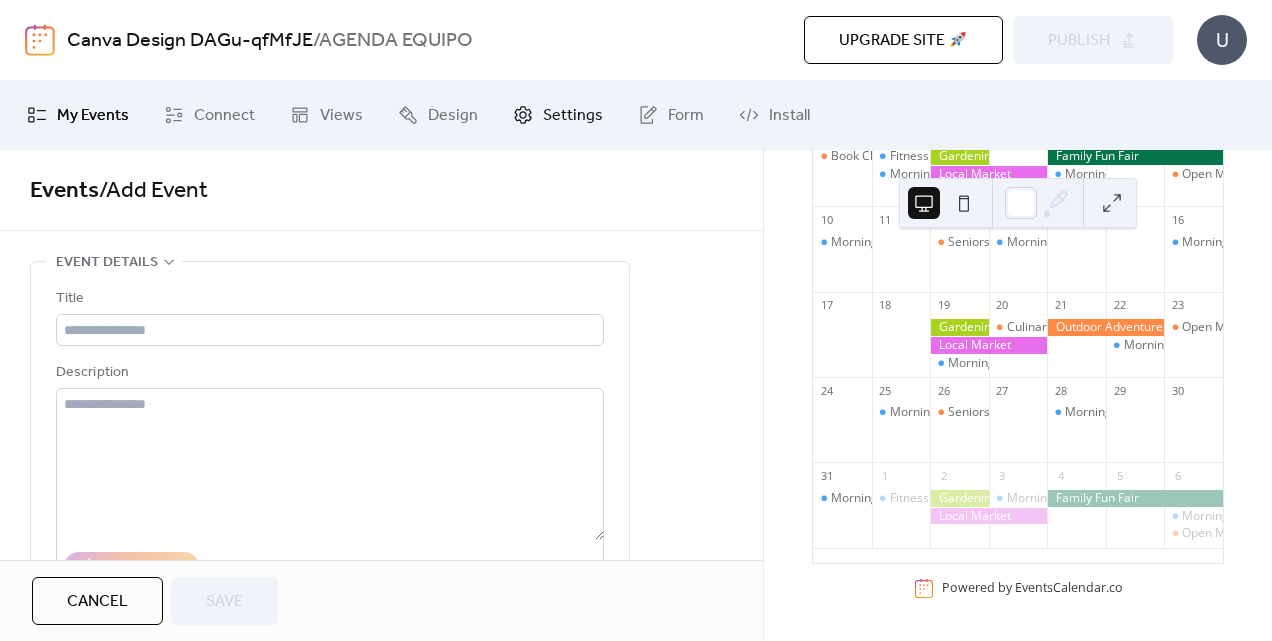 click on "Settings" at bounding box center [558, 115] 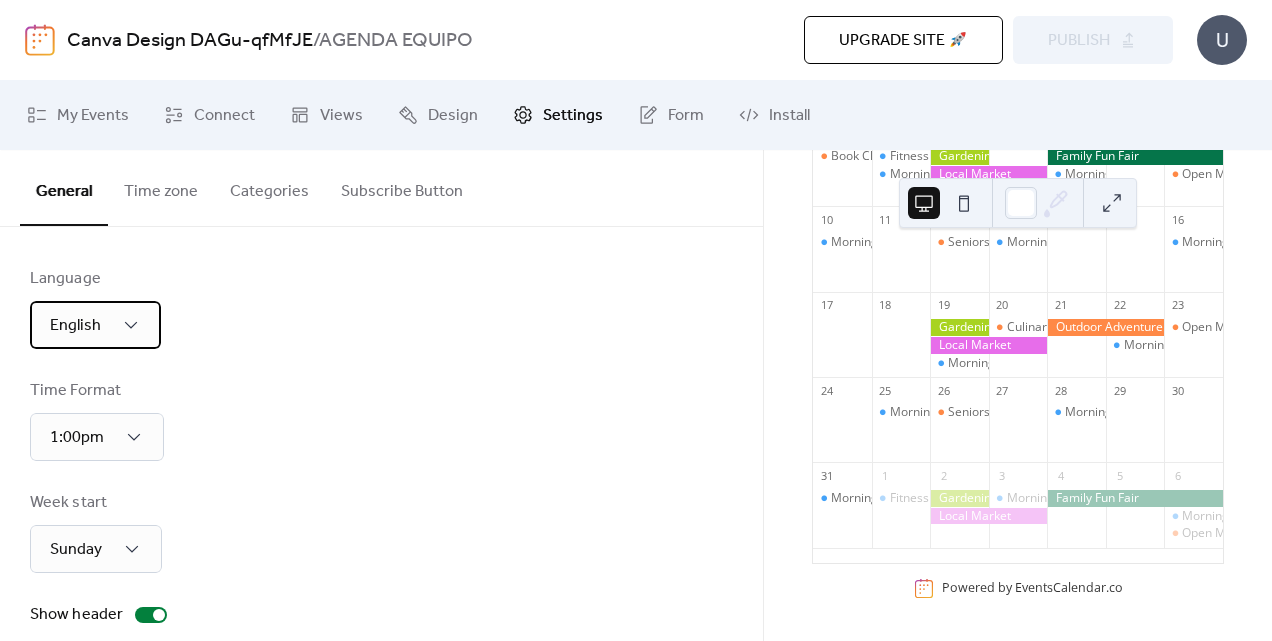 click on "English" at bounding box center (95, 325) 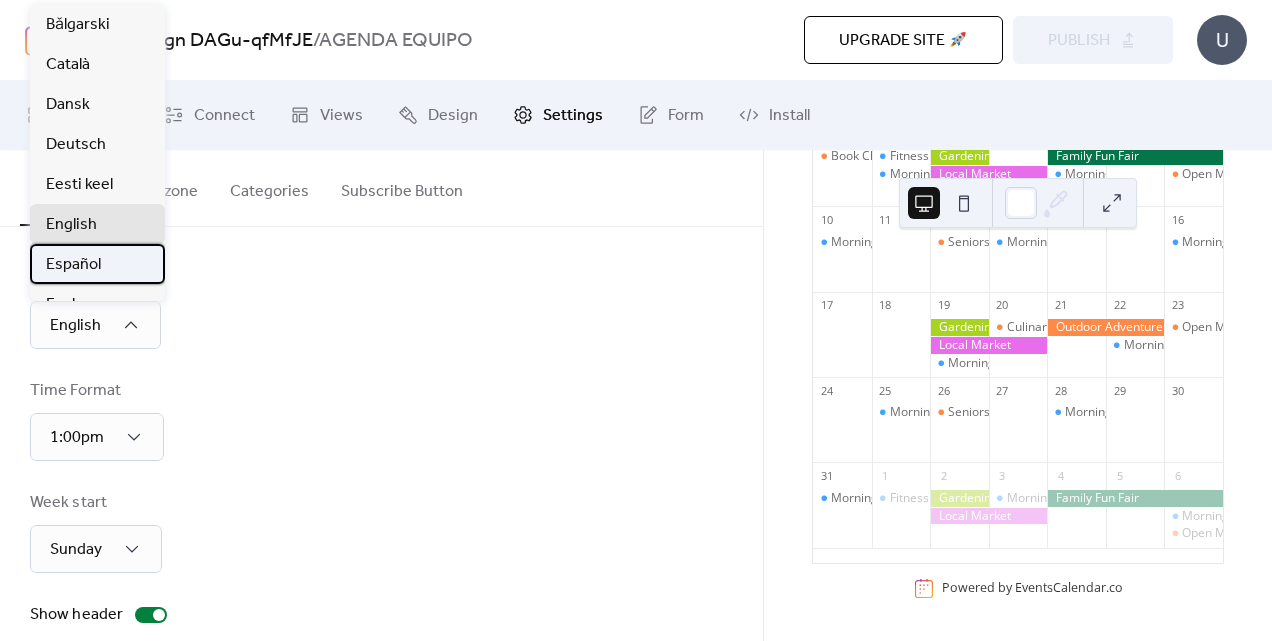 click on "Español" at bounding box center [97, 264] 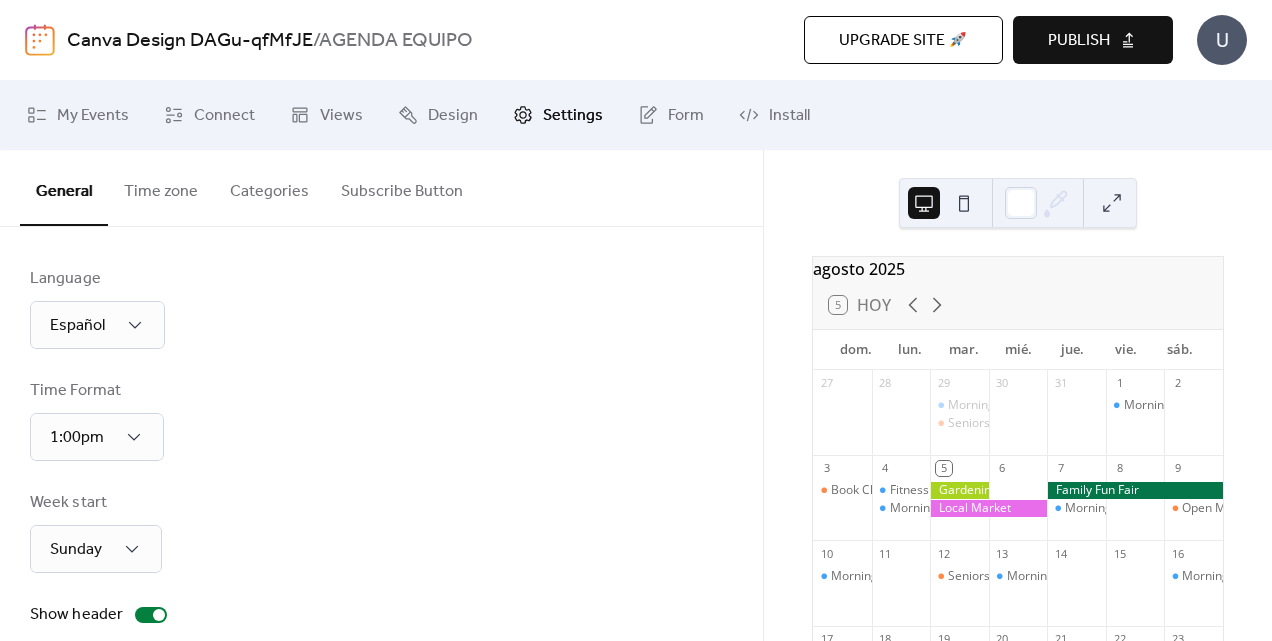 click on "General" at bounding box center (64, 188) 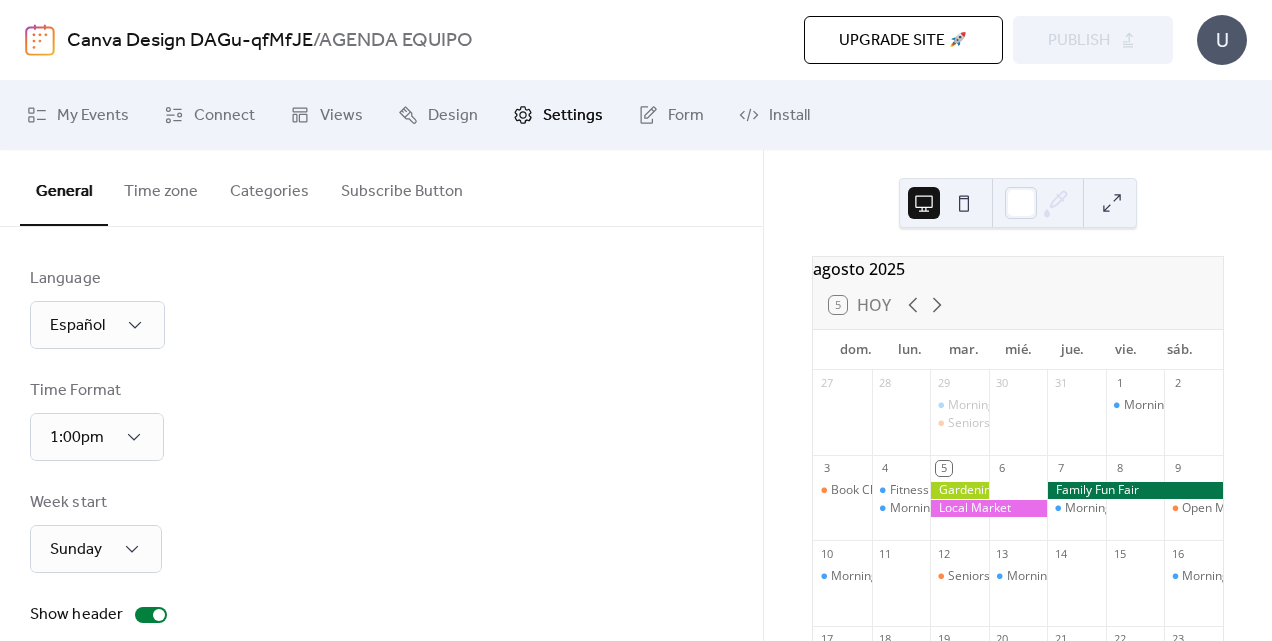 scroll, scrollTop: 0, scrollLeft: 0, axis: both 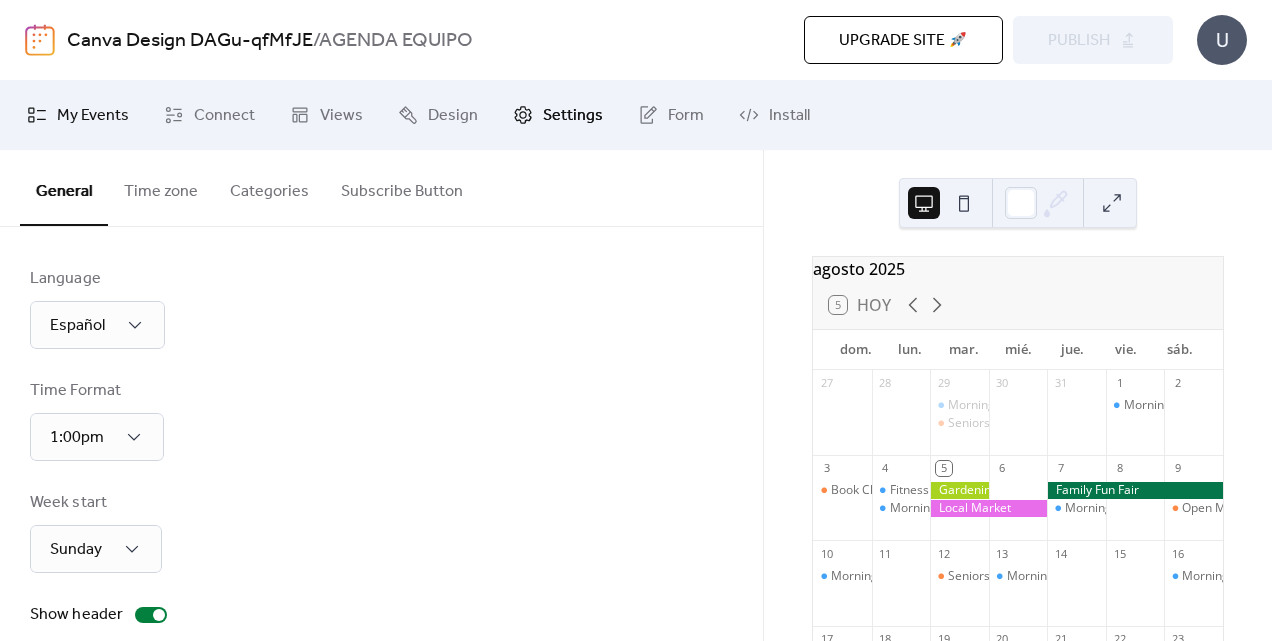 click on "My Events" at bounding box center (93, 116) 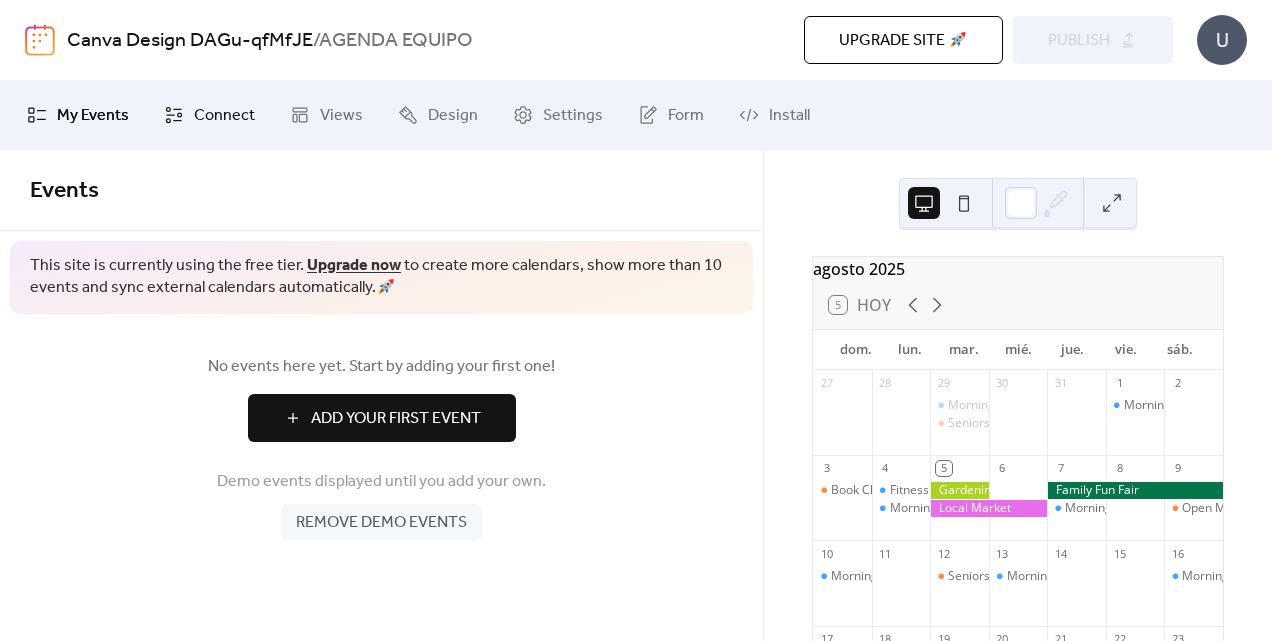 click on "Connect" at bounding box center (224, 116) 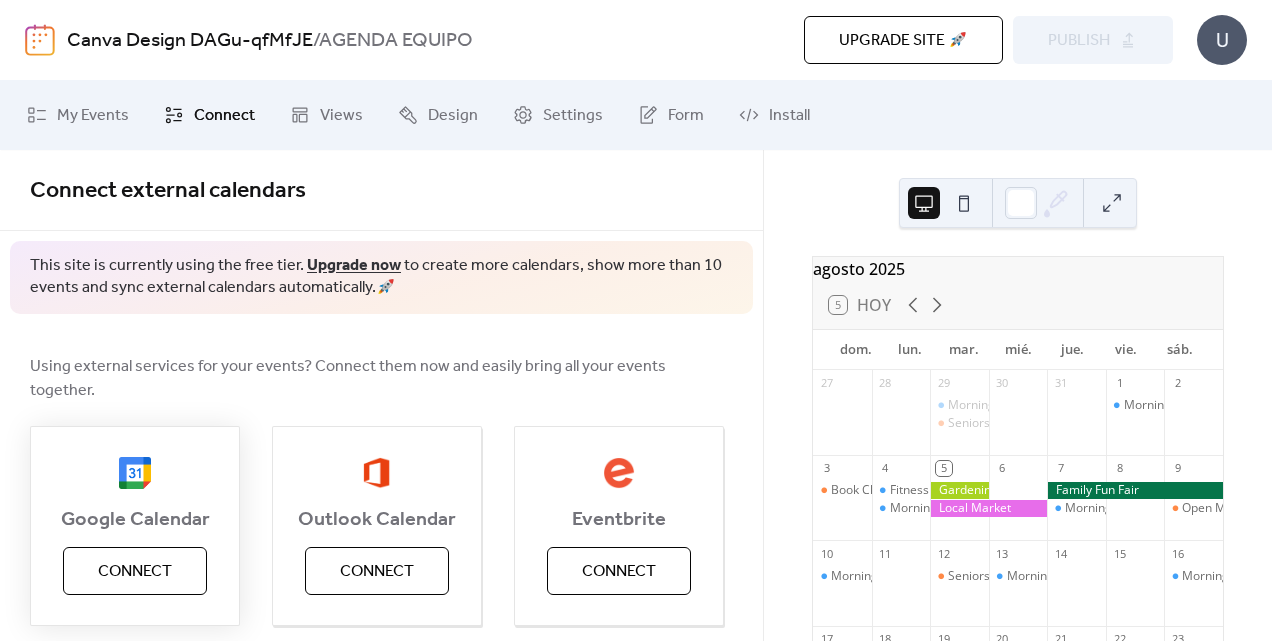 click on "Connect" at bounding box center (135, 572) 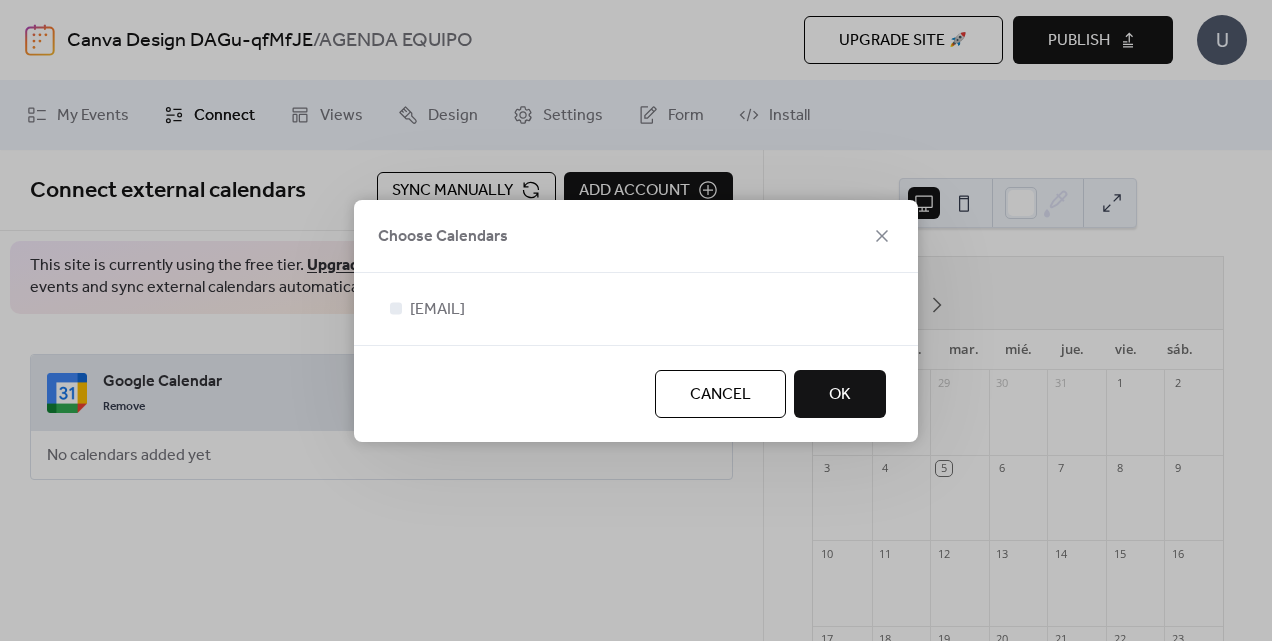 click on "OK" at bounding box center (840, 394) 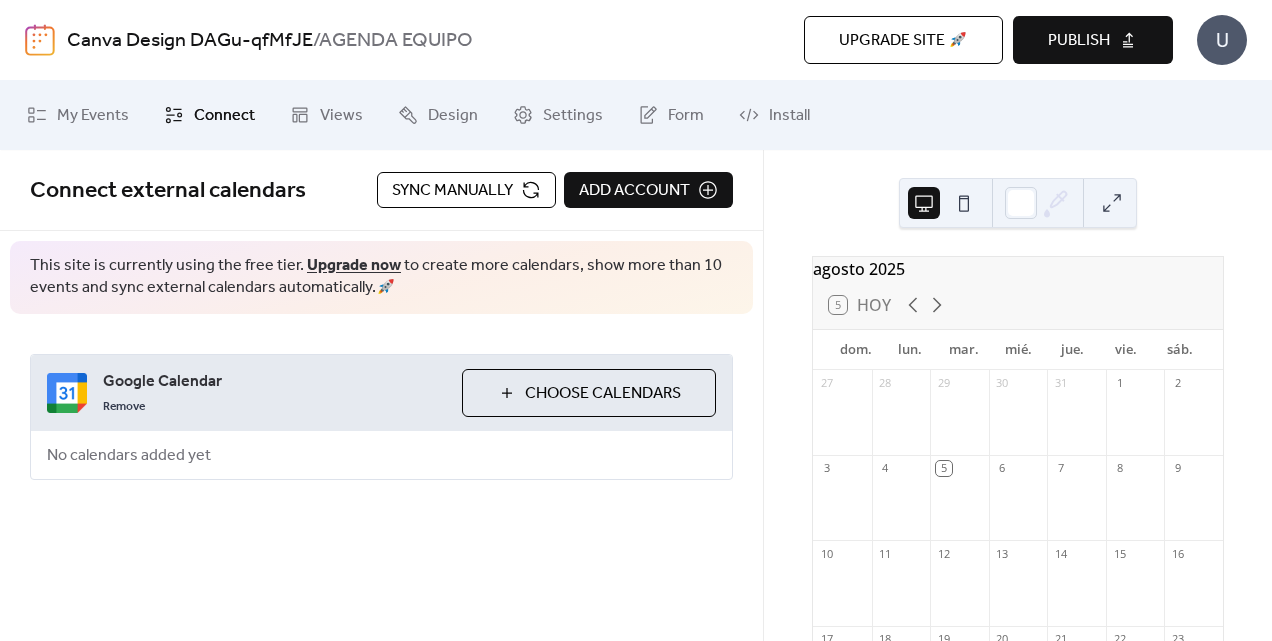 click on "Choose Calendars" at bounding box center (603, 394) 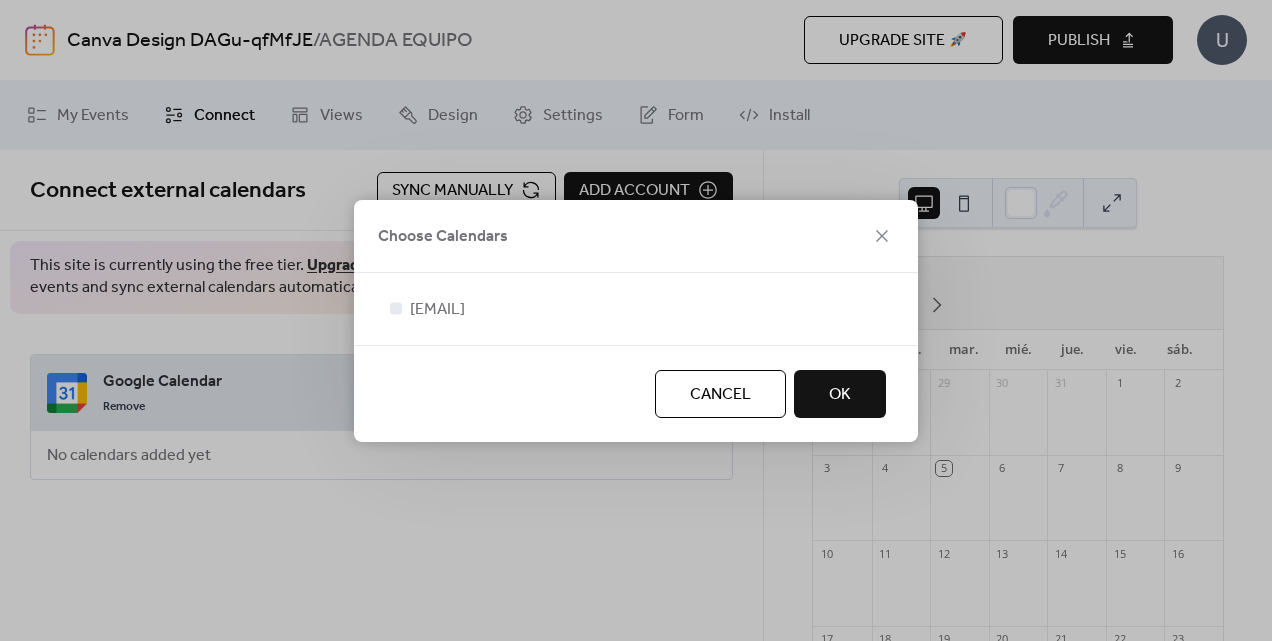 click on "OK" at bounding box center (840, 394) 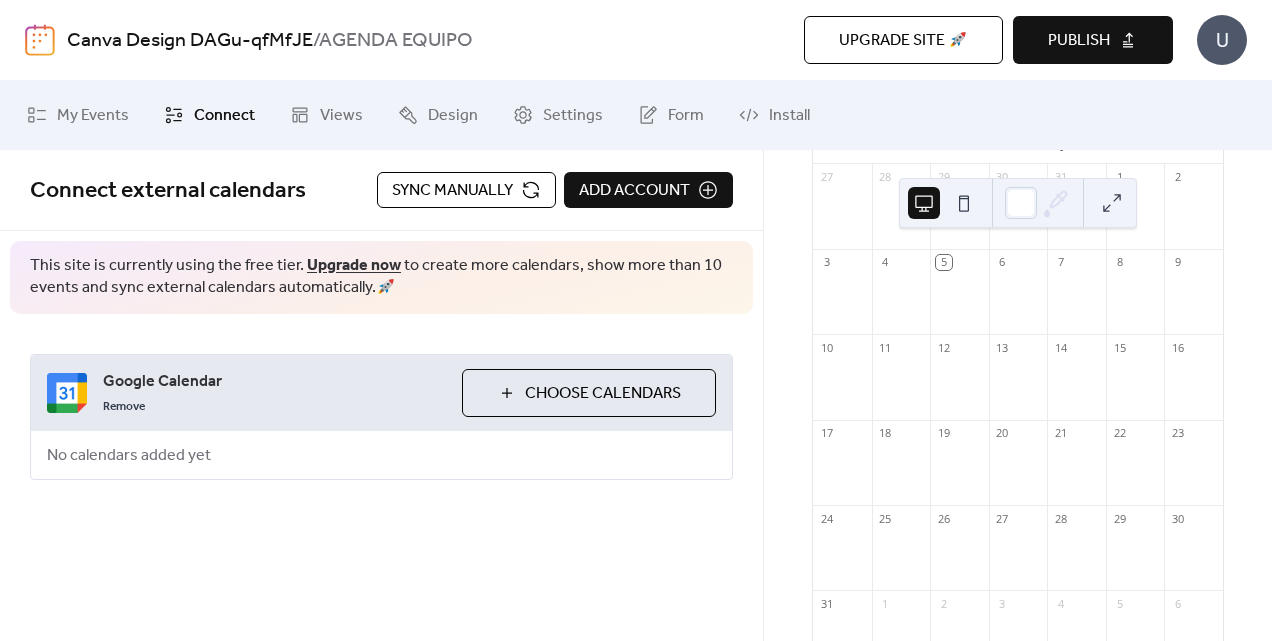 scroll, scrollTop: 344, scrollLeft: 0, axis: vertical 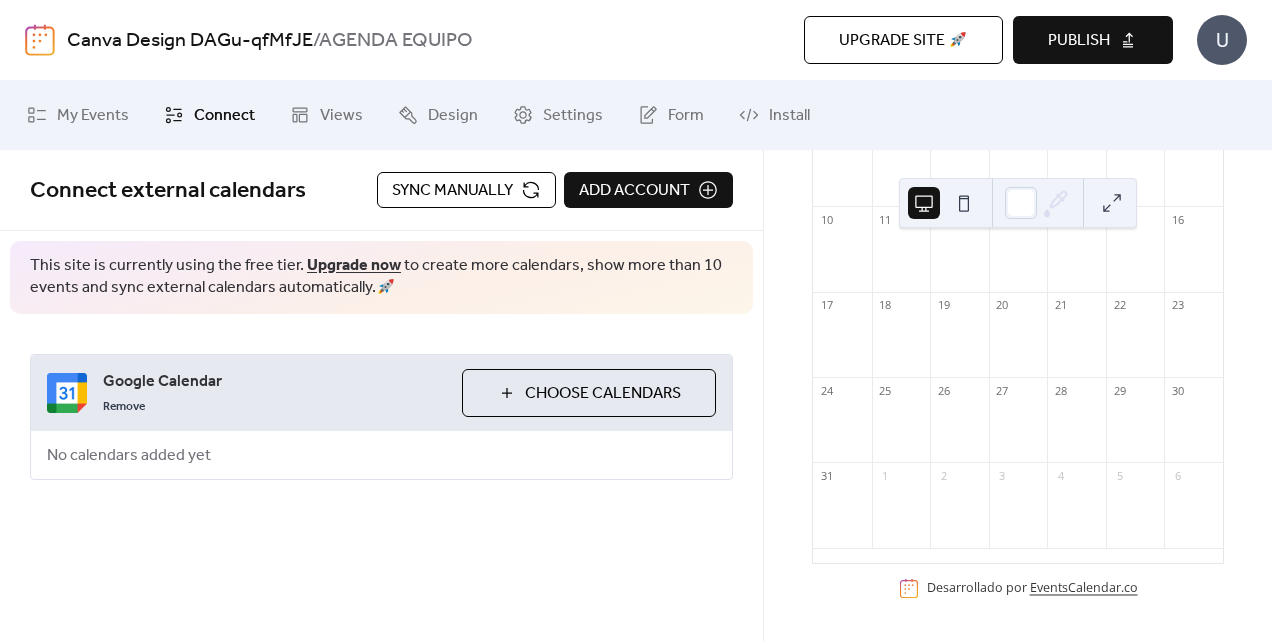click on "EventsCalendar.co" at bounding box center [1084, 588] 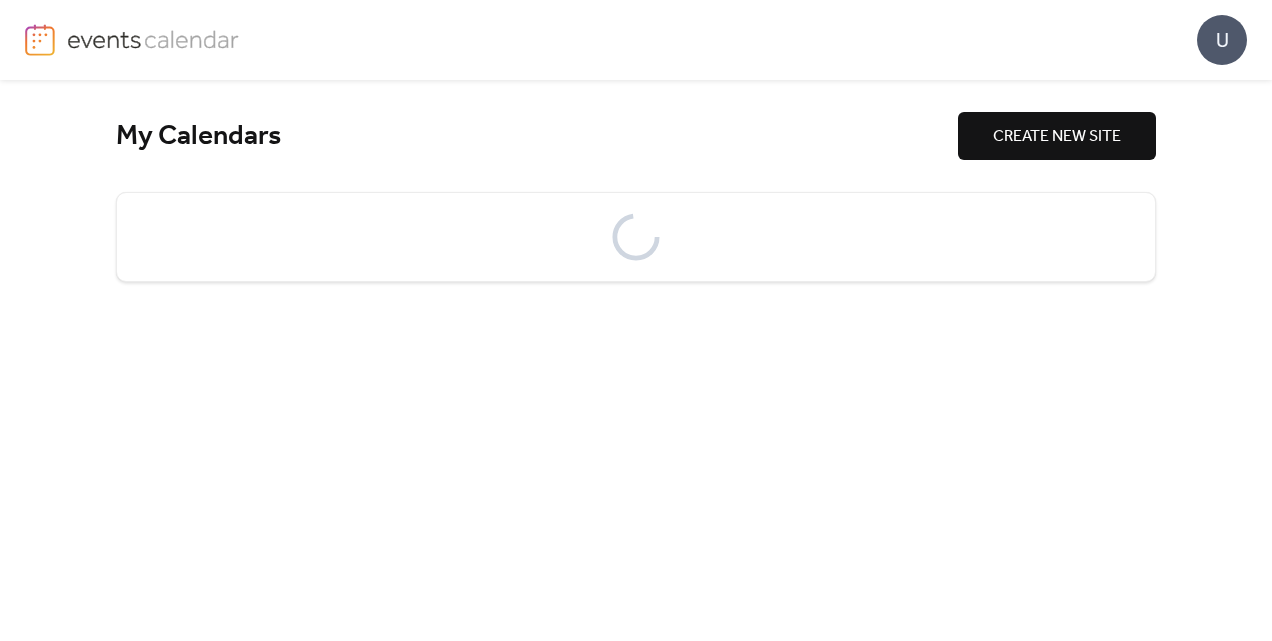 scroll, scrollTop: 0, scrollLeft: 0, axis: both 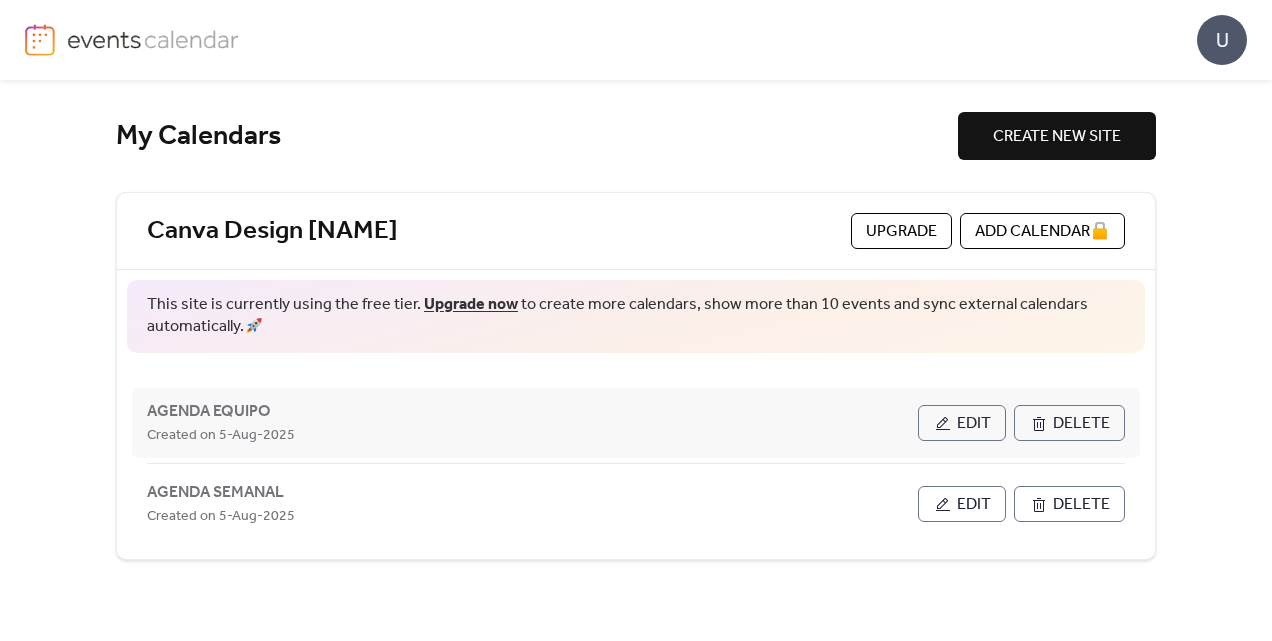 click on "Created on 5-Aug-2025" at bounding box center [532, 435] 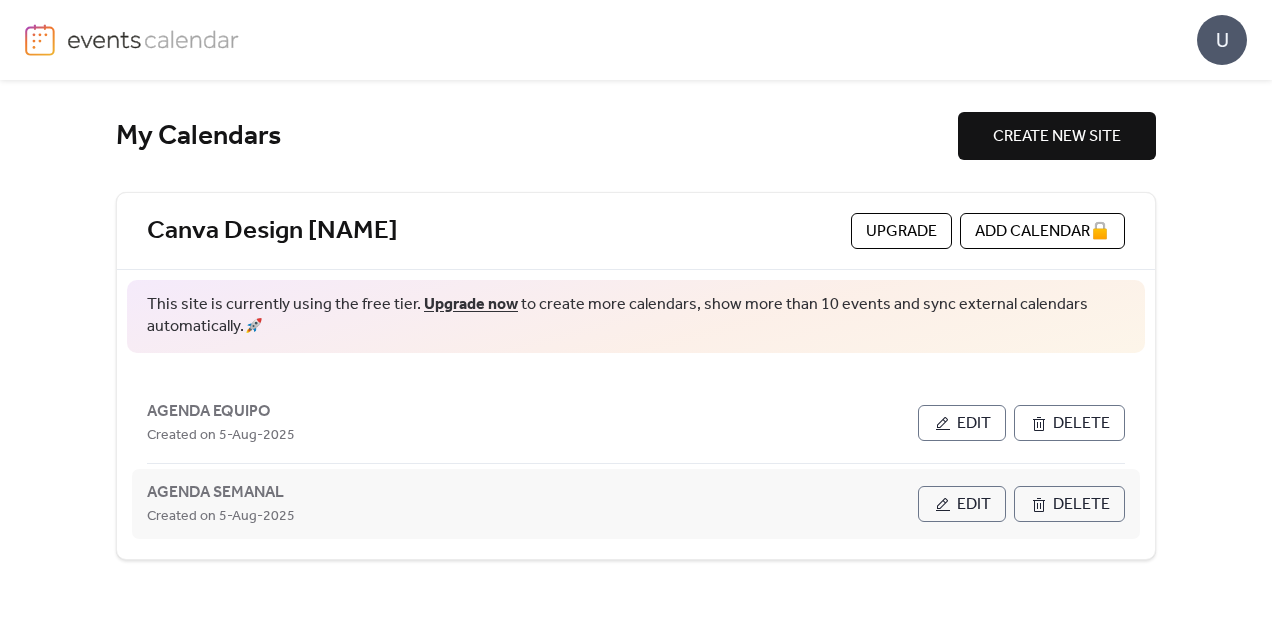 click on "Created on 5-Aug-2025" at bounding box center [532, 516] 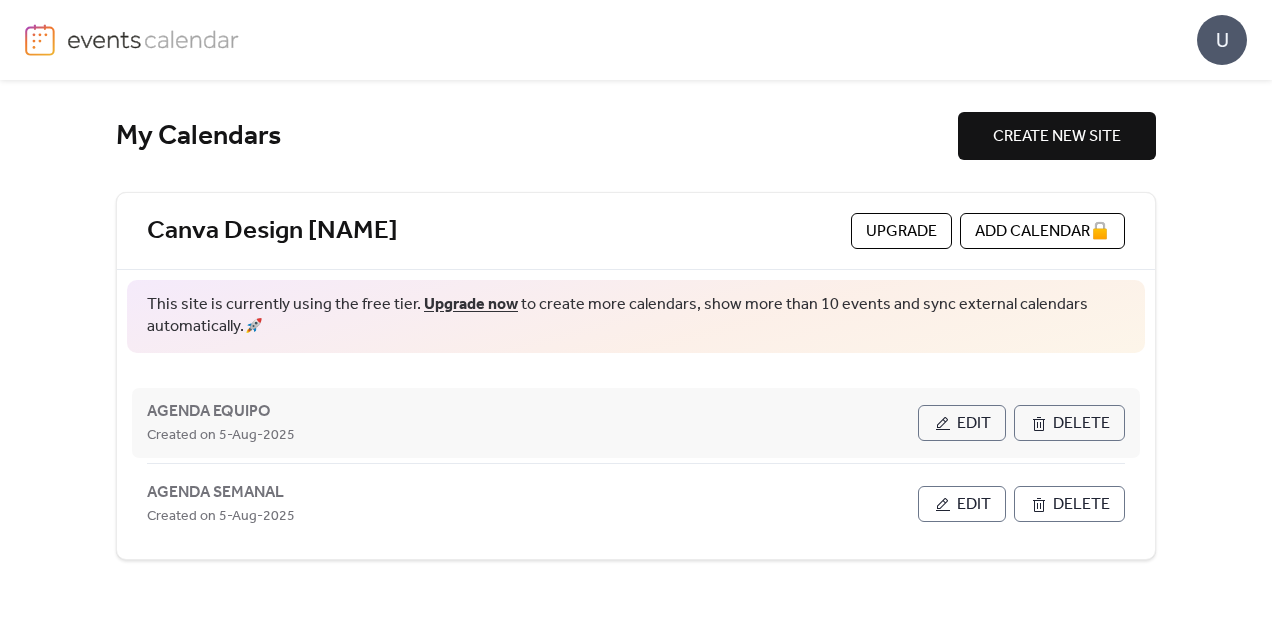 click on "Delete" at bounding box center [1081, 424] 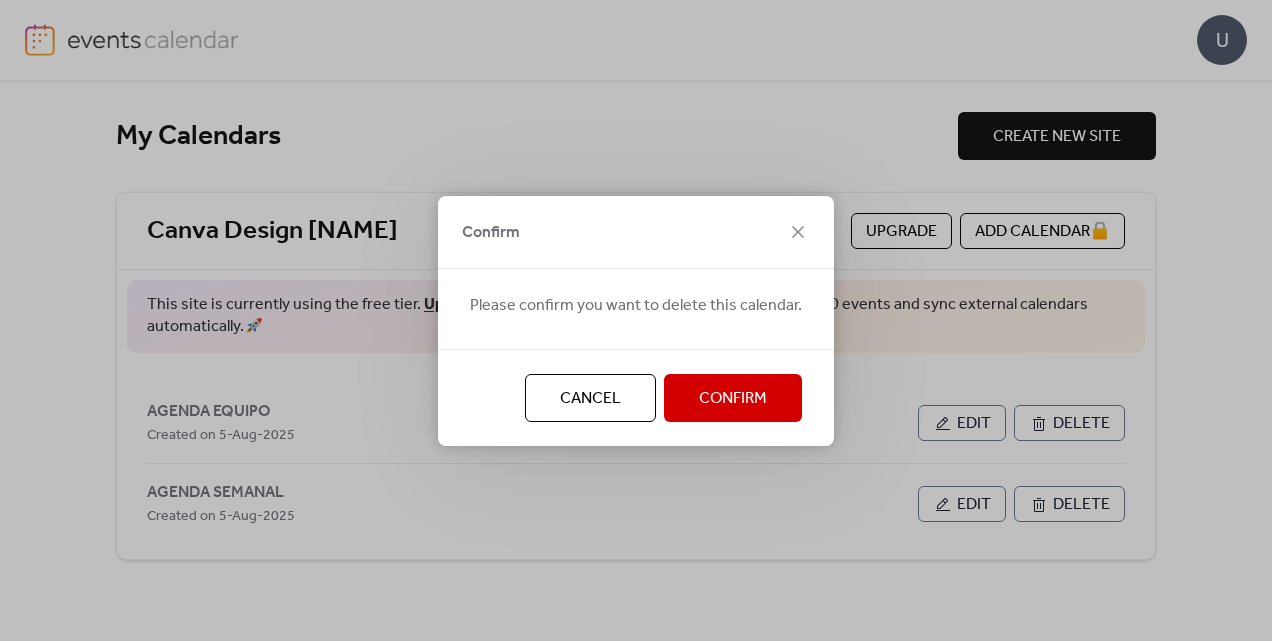 click on "Confirm" at bounding box center (733, 399) 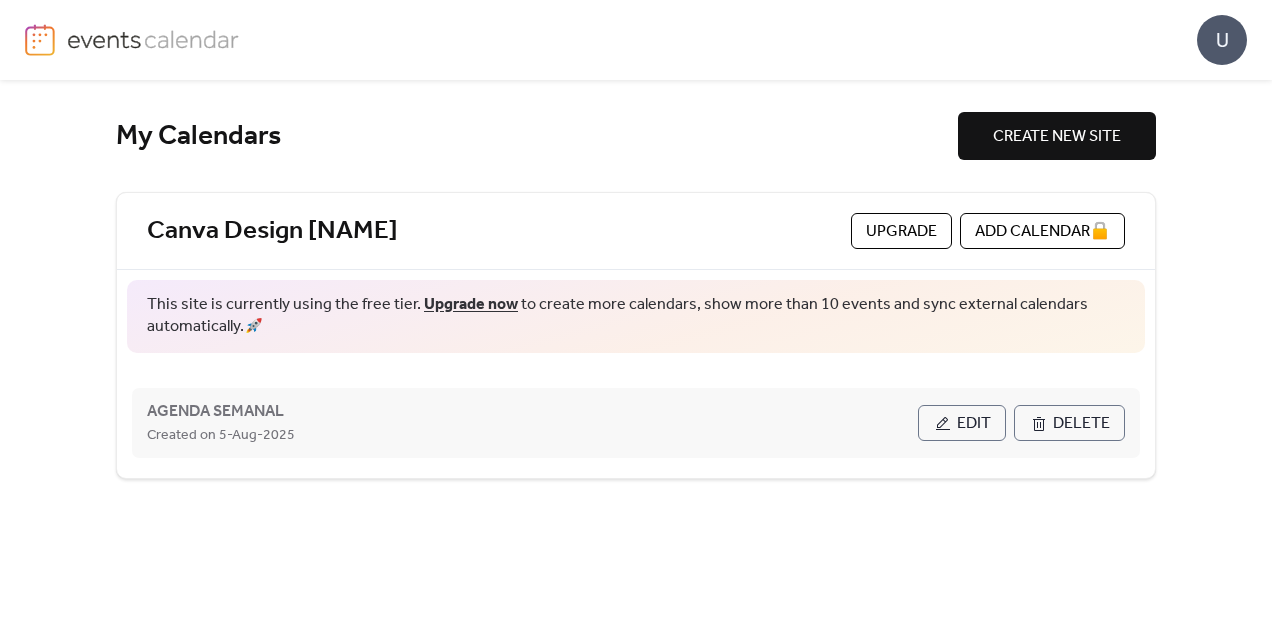 click on "Delete" at bounding box center [1069, 423] 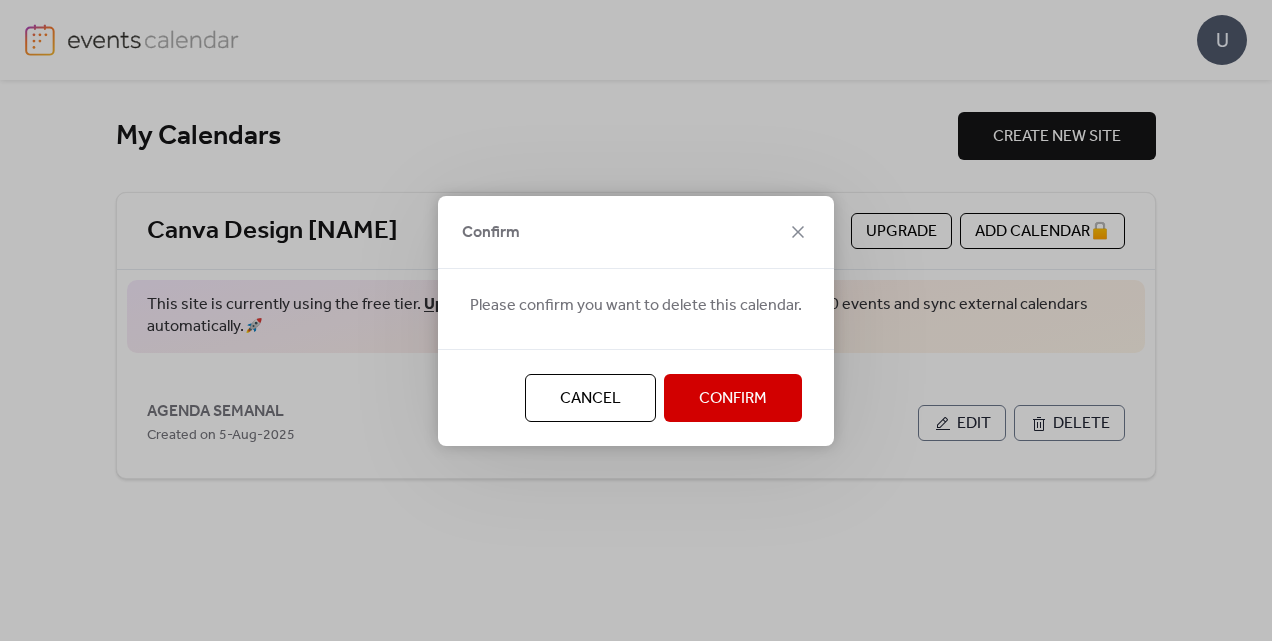 click on "Confirm" at bounding box center (733, 399) 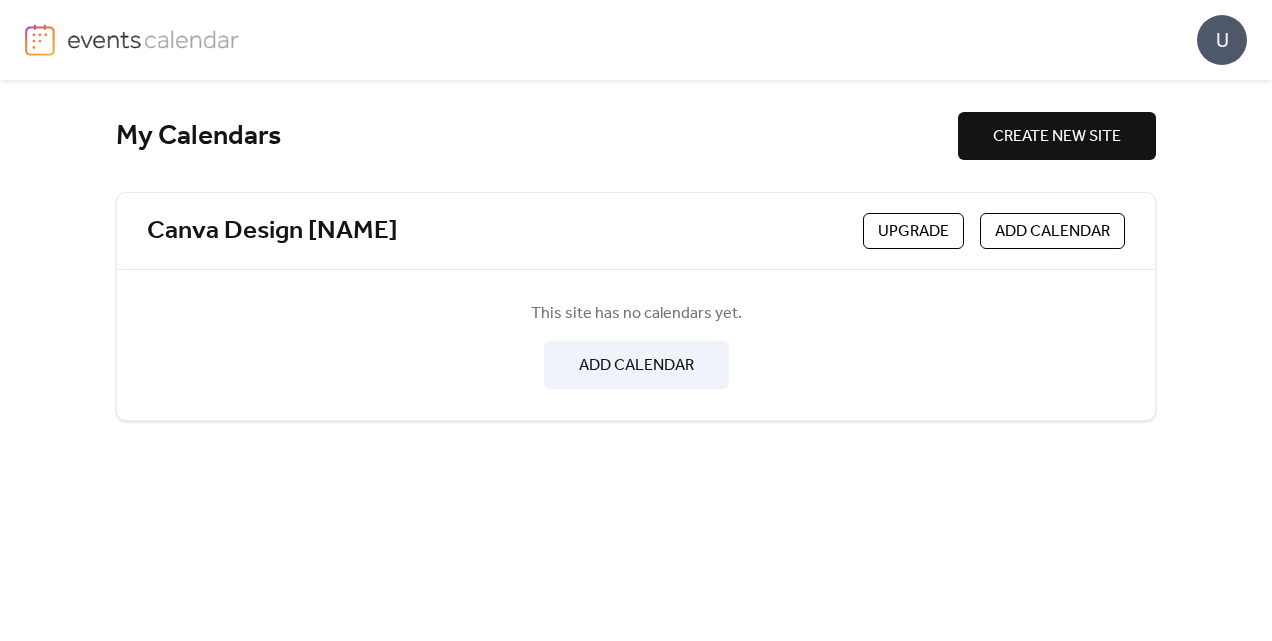 click on "ADD CALENDAR" at bounding box center (1052, 232) 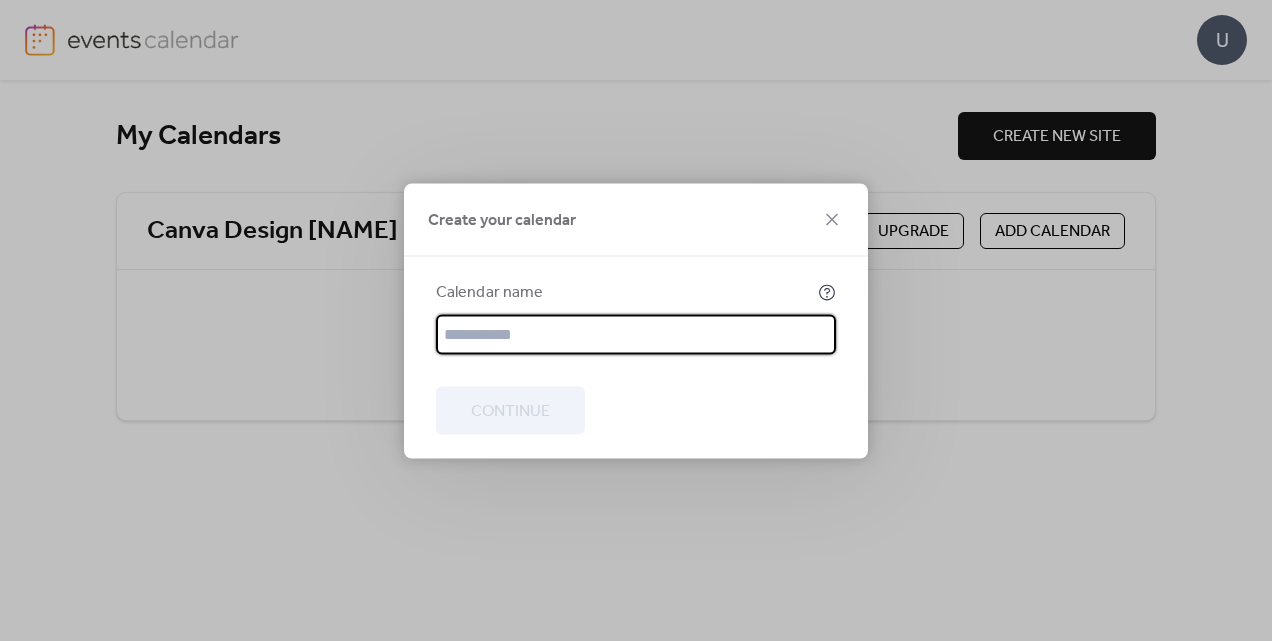 type on "*" 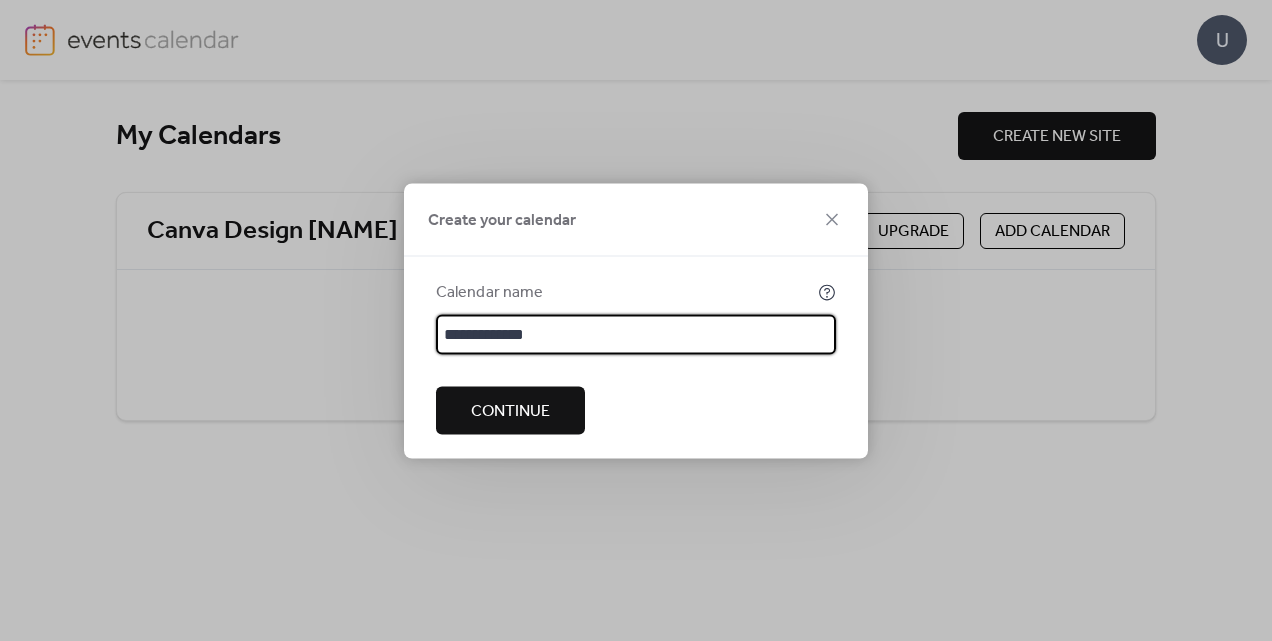 type on "**********" 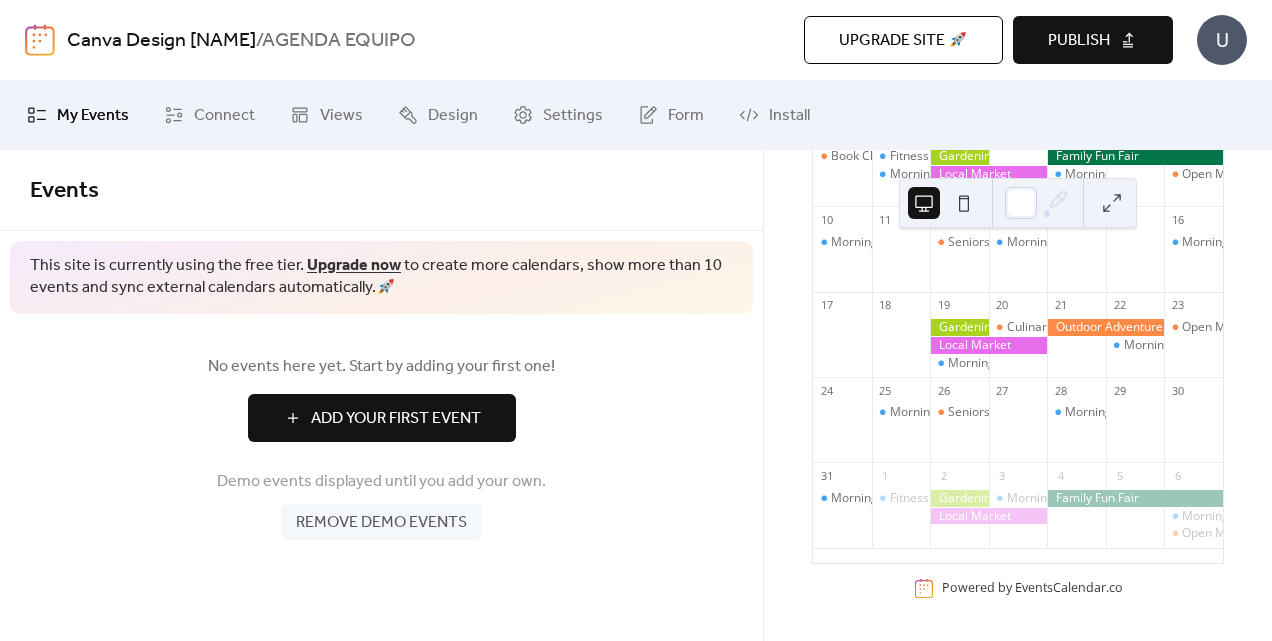 scroll, scrollTop: 344, scrollLeft: 0, axis: vertical 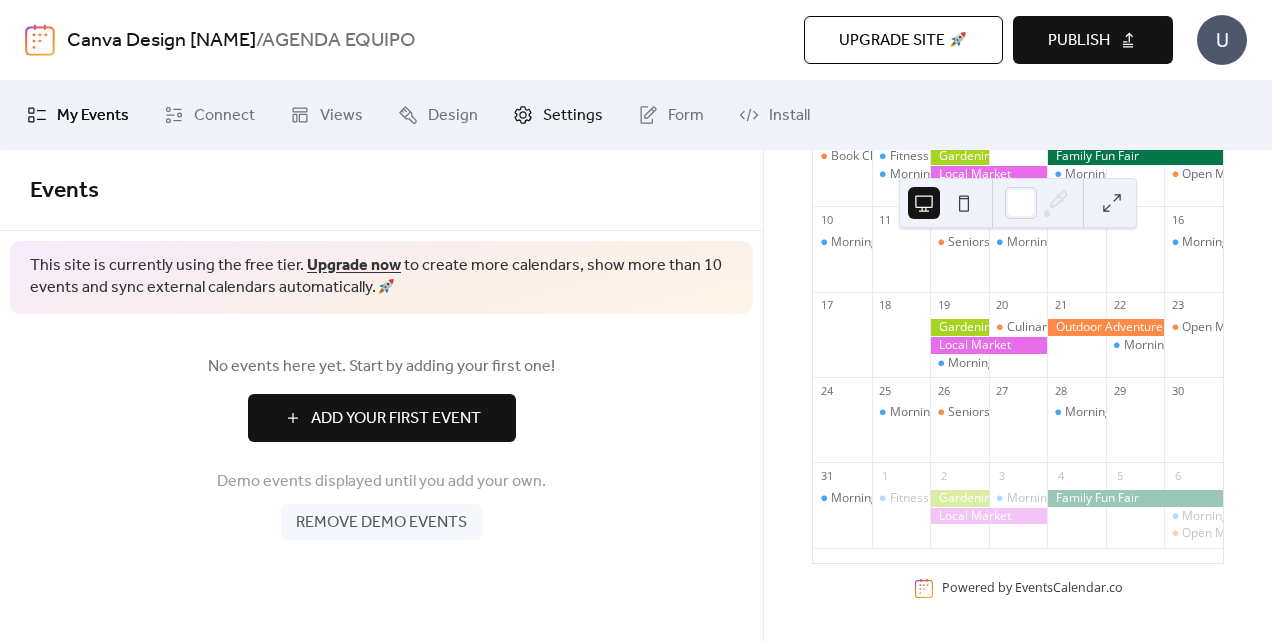 click on "Settings" at bounding box center [573, 116] 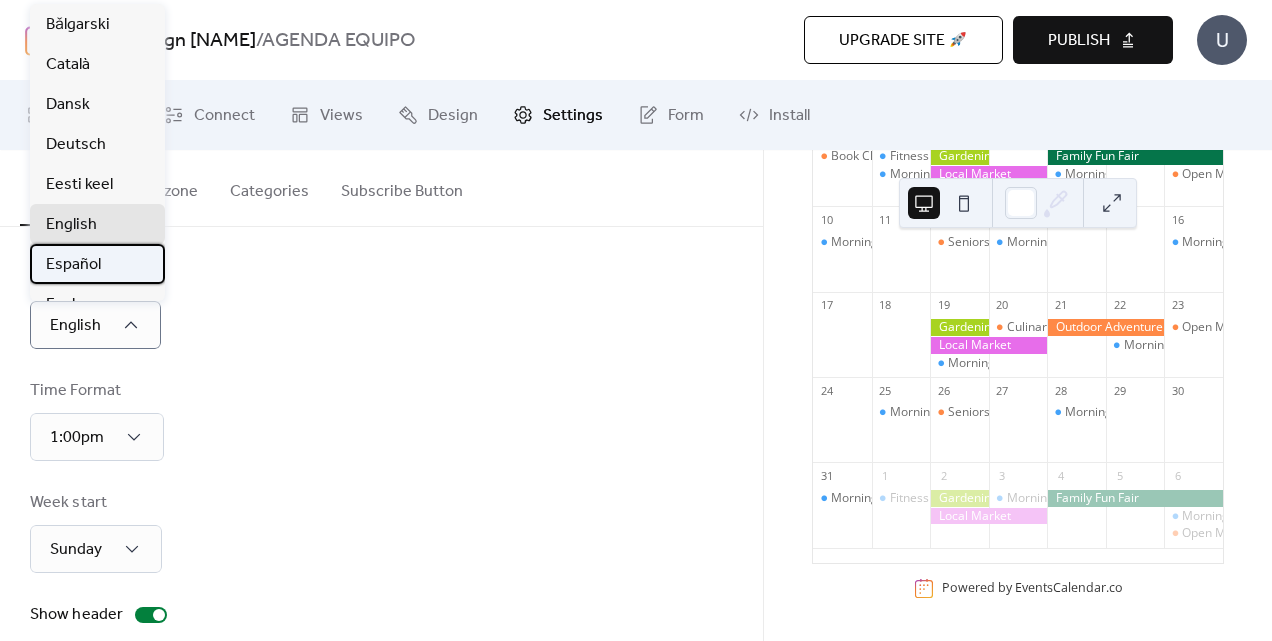 click on "Español" at bounding box center [97, 264] 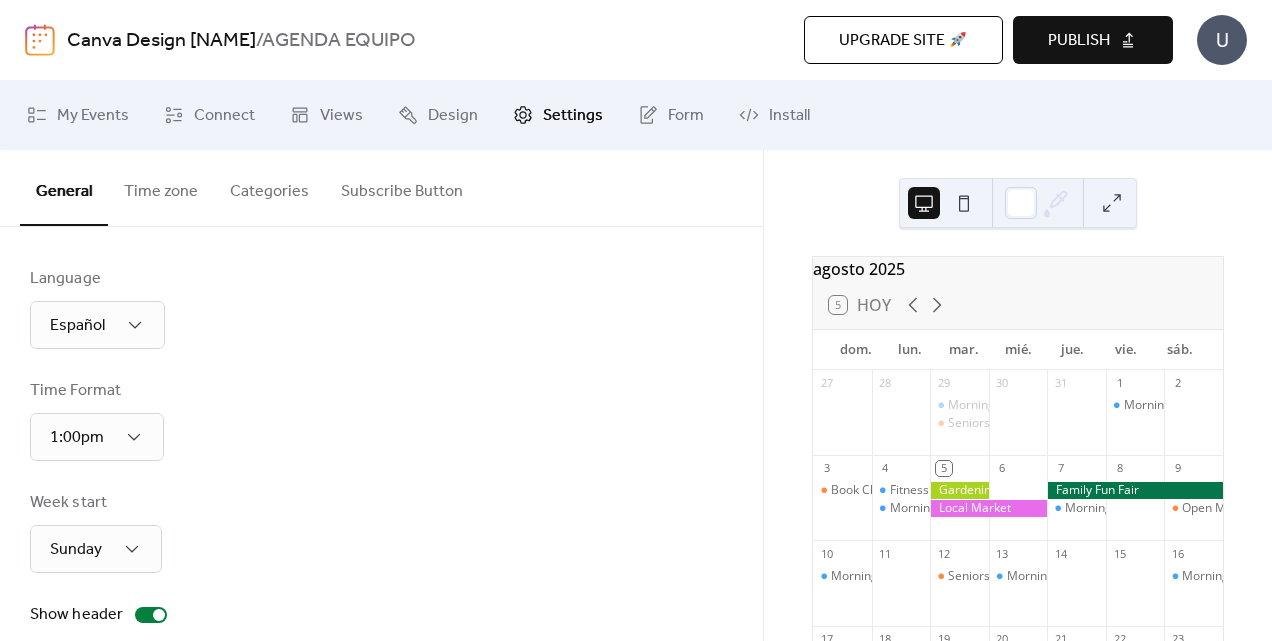 click on "Time zone" at bounding box center (161, 187) 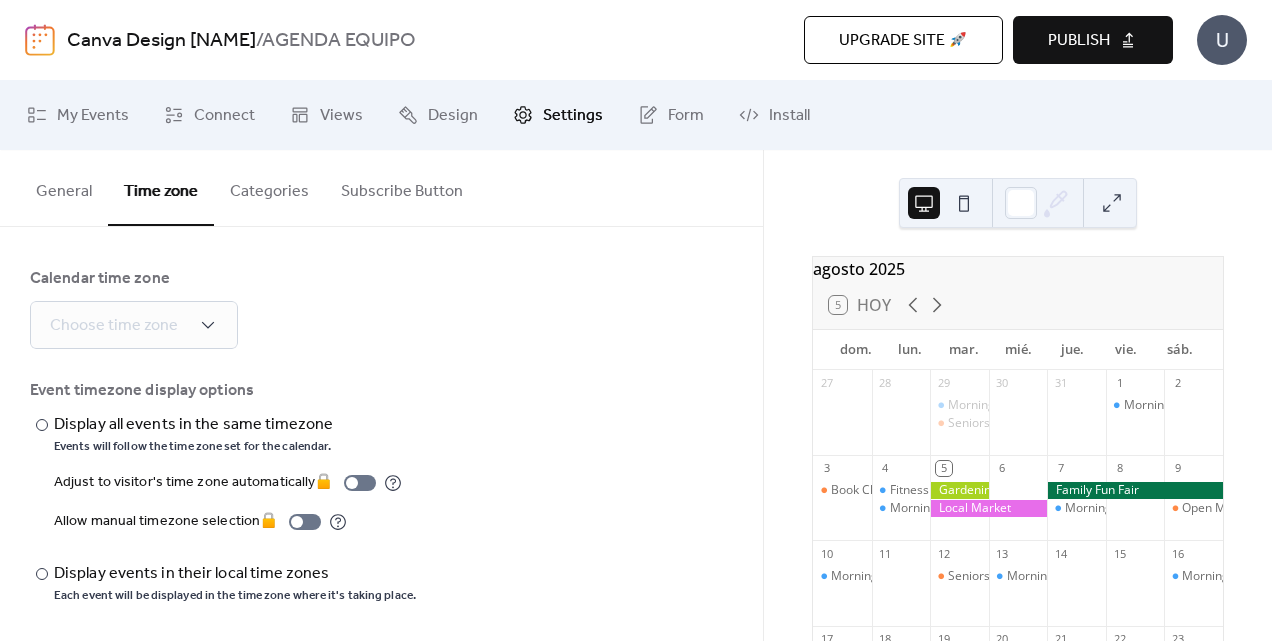 click on "Categories" at bounding box center [269, 187] 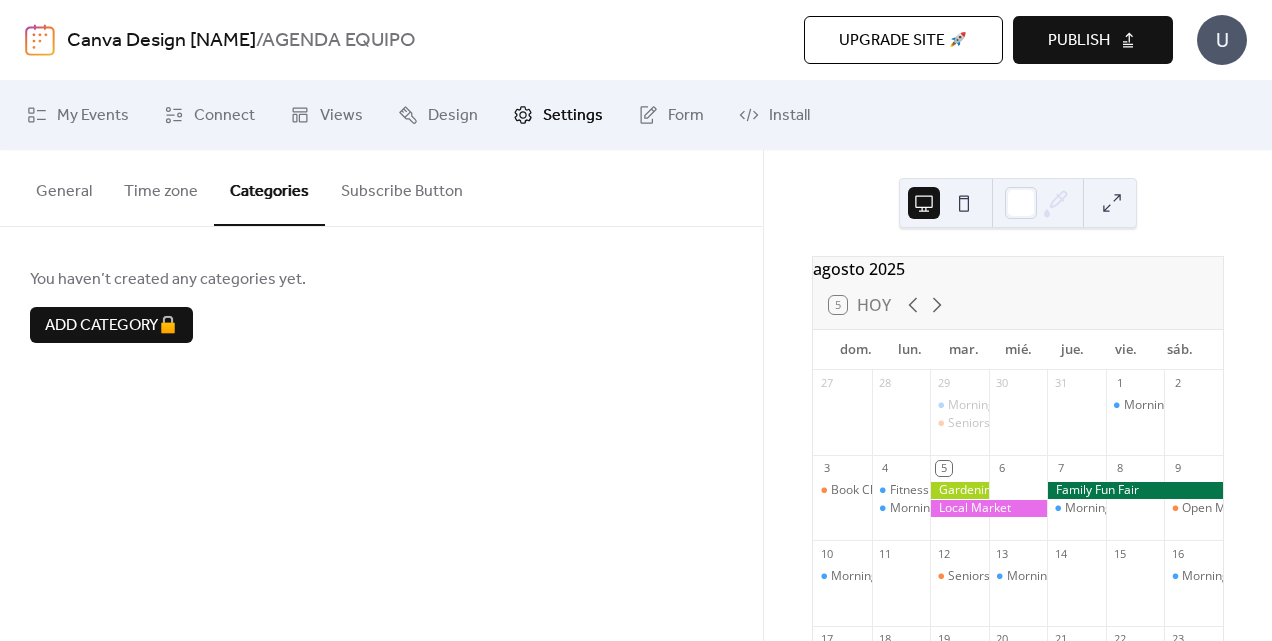 click on "Subscribe Button" at bounding box center (402, 187) 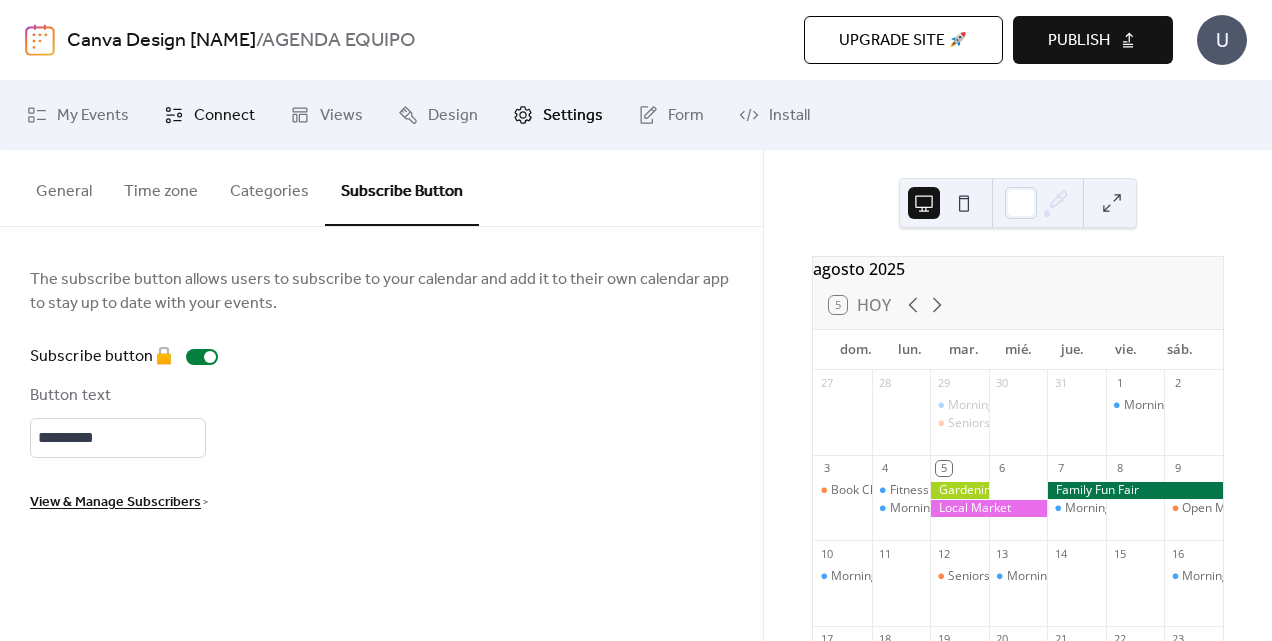 click on "Connect" at bounding box center (224, 116) 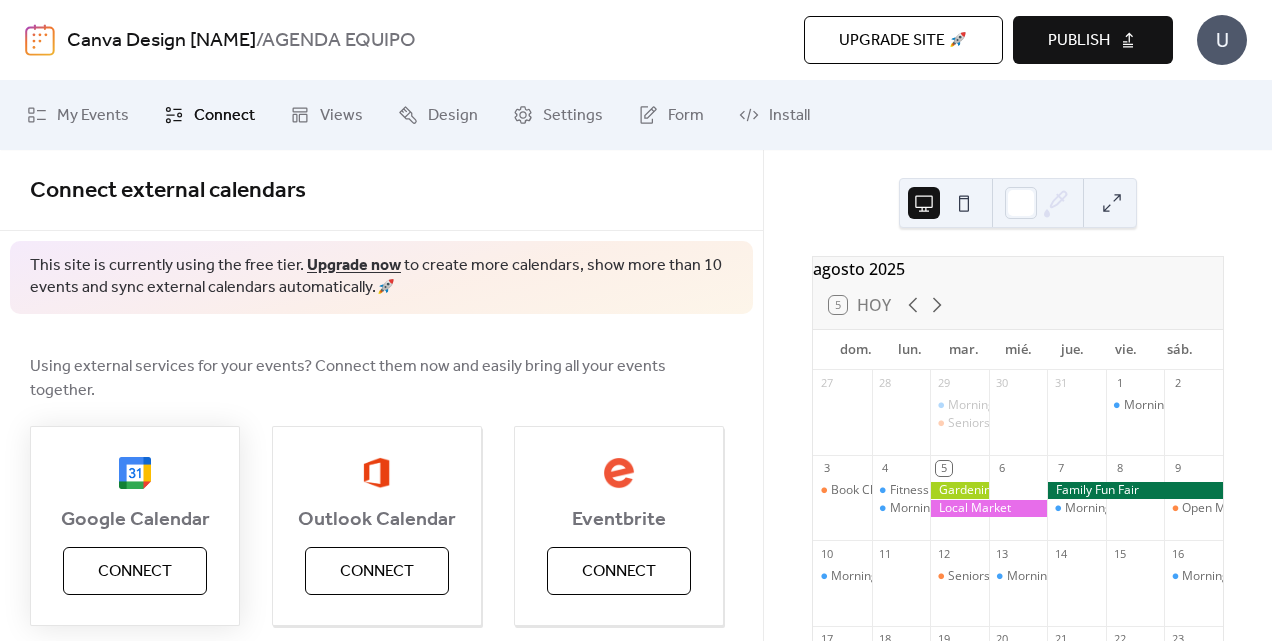 click on "Connect" at bounding box center [135, 572] 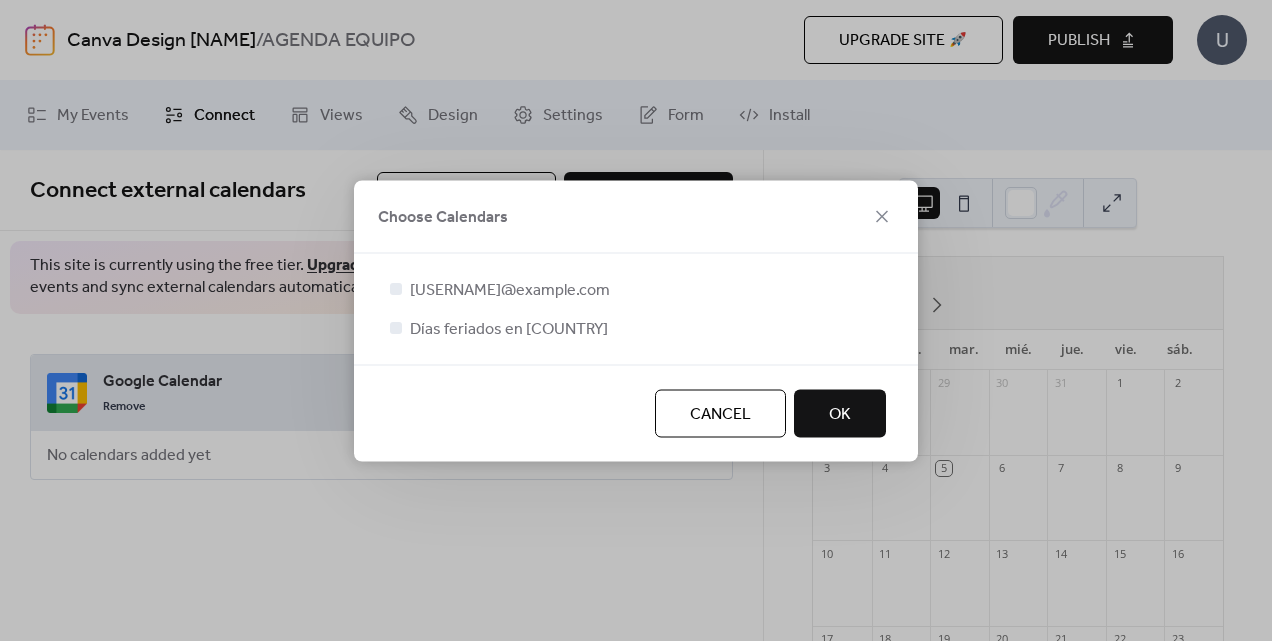 click on "OK" at bounding box center (840, 413) 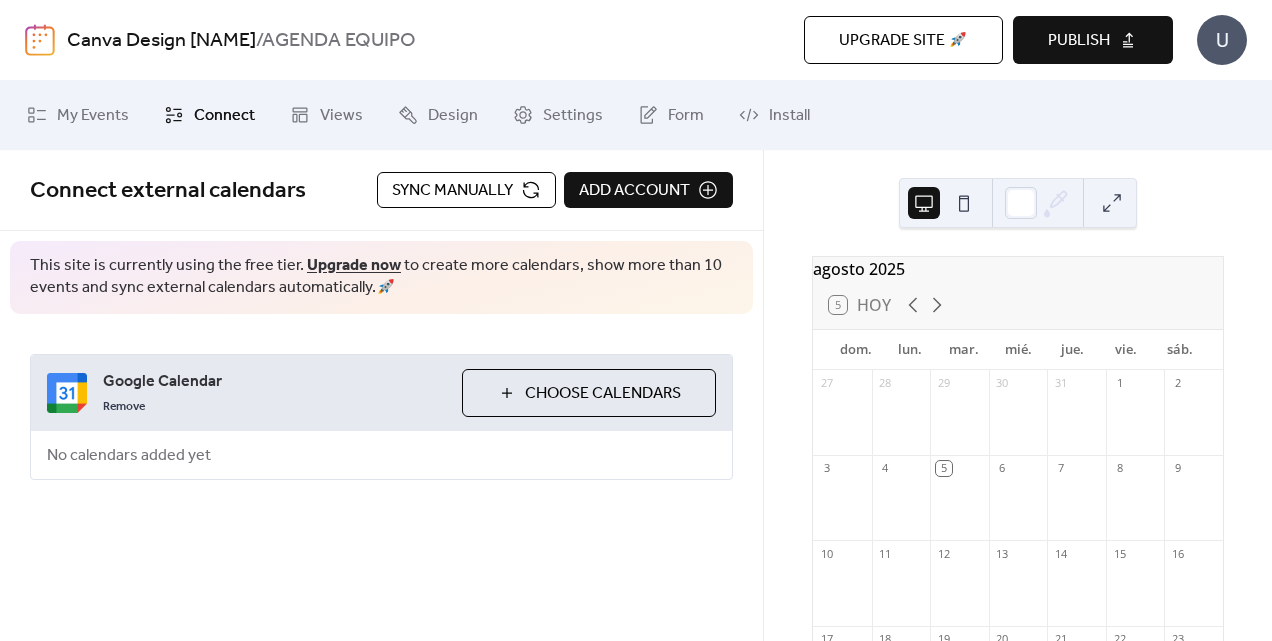 click on "Sync manually" at bounding box center [452, 191] 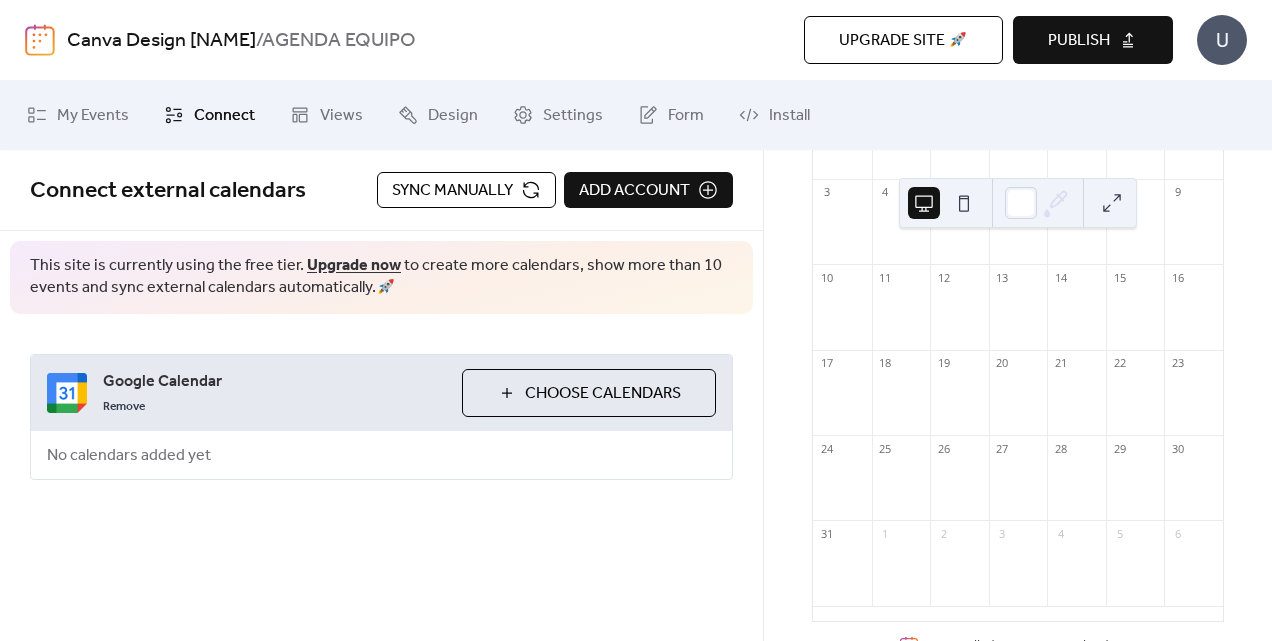 scroll, scrollTop: 344, scrollLeft: 0, axis: vertical 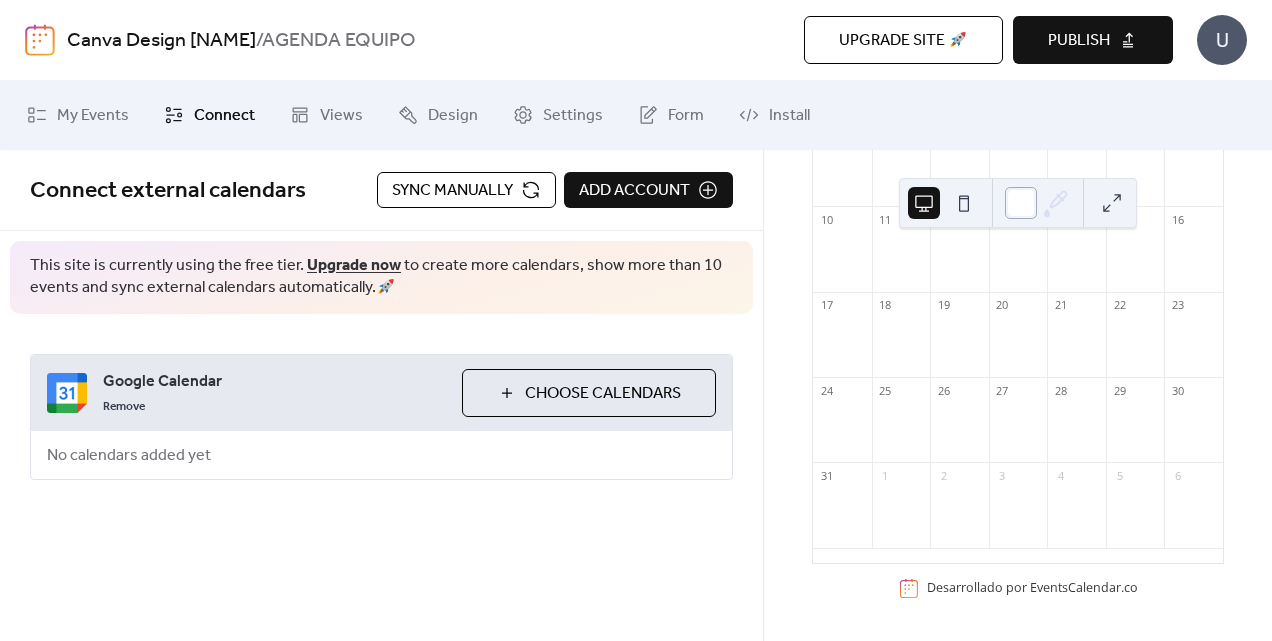 click at bounding box center (1021, 203) 